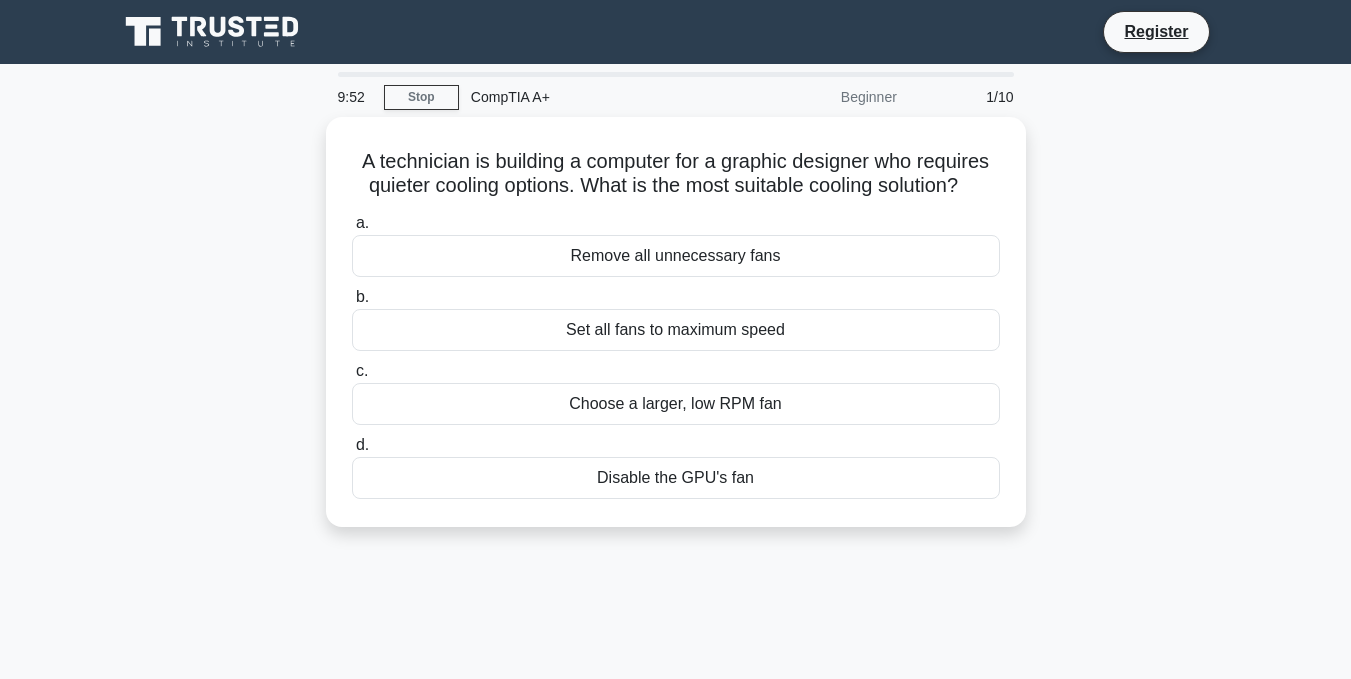 scroll, scrollTop: 0, scrollLeft: 0, axis: both 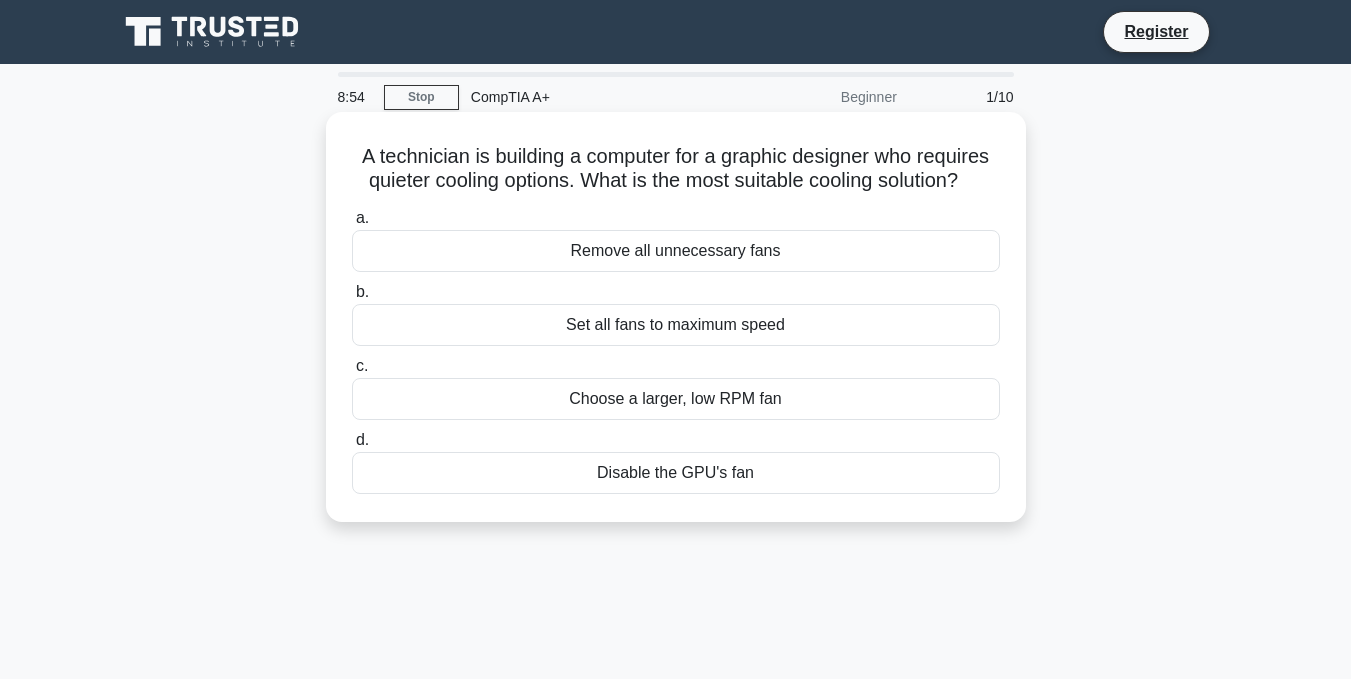 click on "Set all fans to maximum speed" at bounding box center [676, 325] 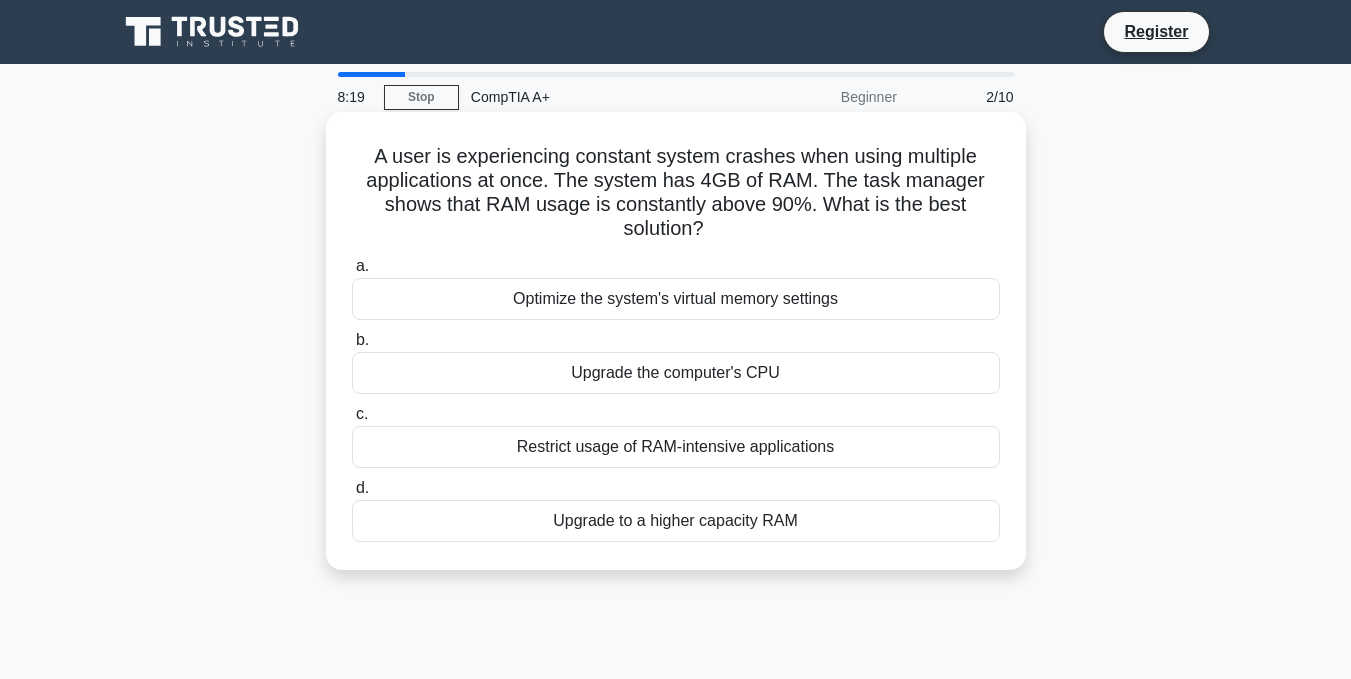 click on "Upgrade to a higher capacity RAM" at bounding box center (676, 521) 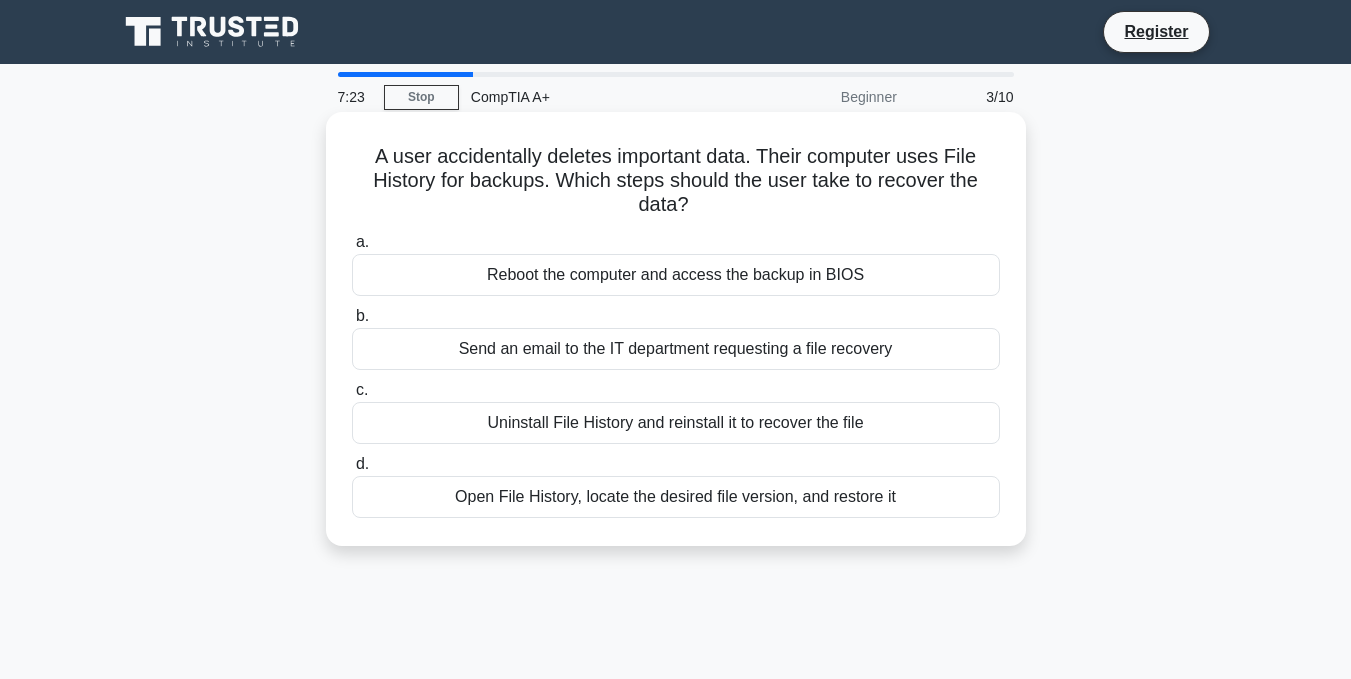 click on "Open File History, locate the desired file version, and restore it" at bounding box center (676, 497) 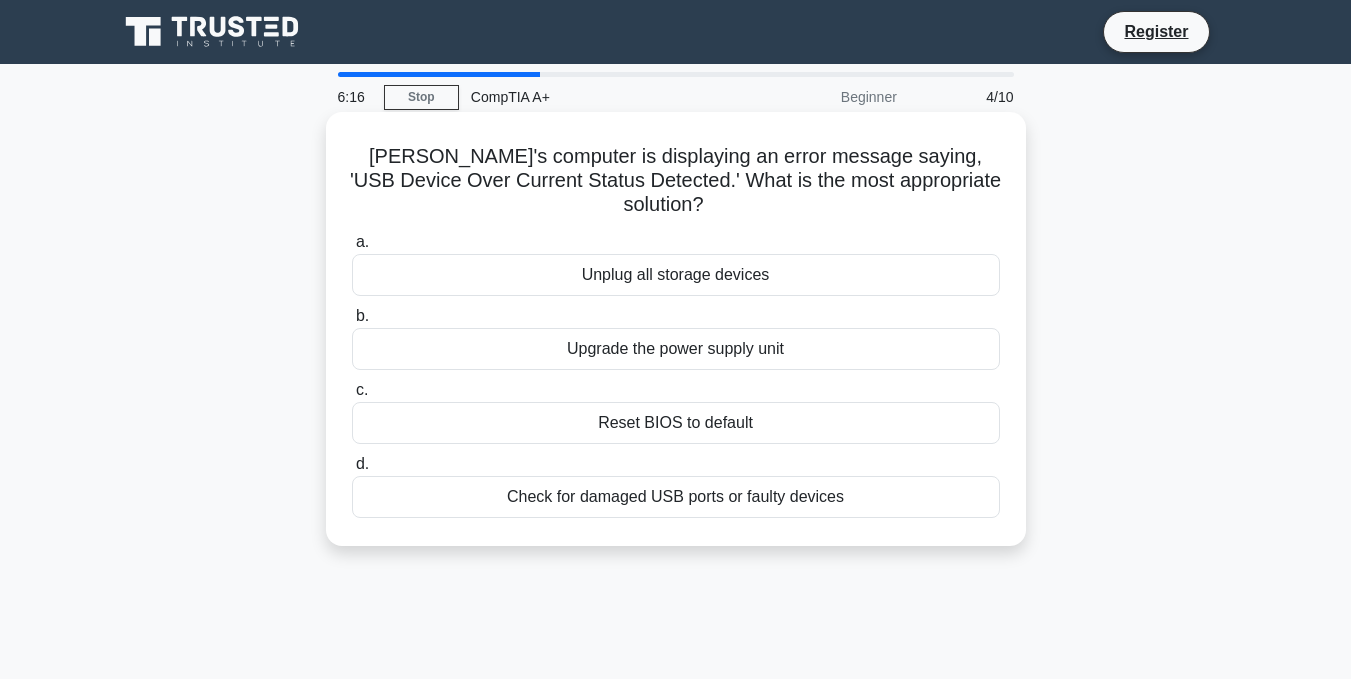 click on "Check for damaged USB ports or faulty devices" at bounding box center (676, 497) 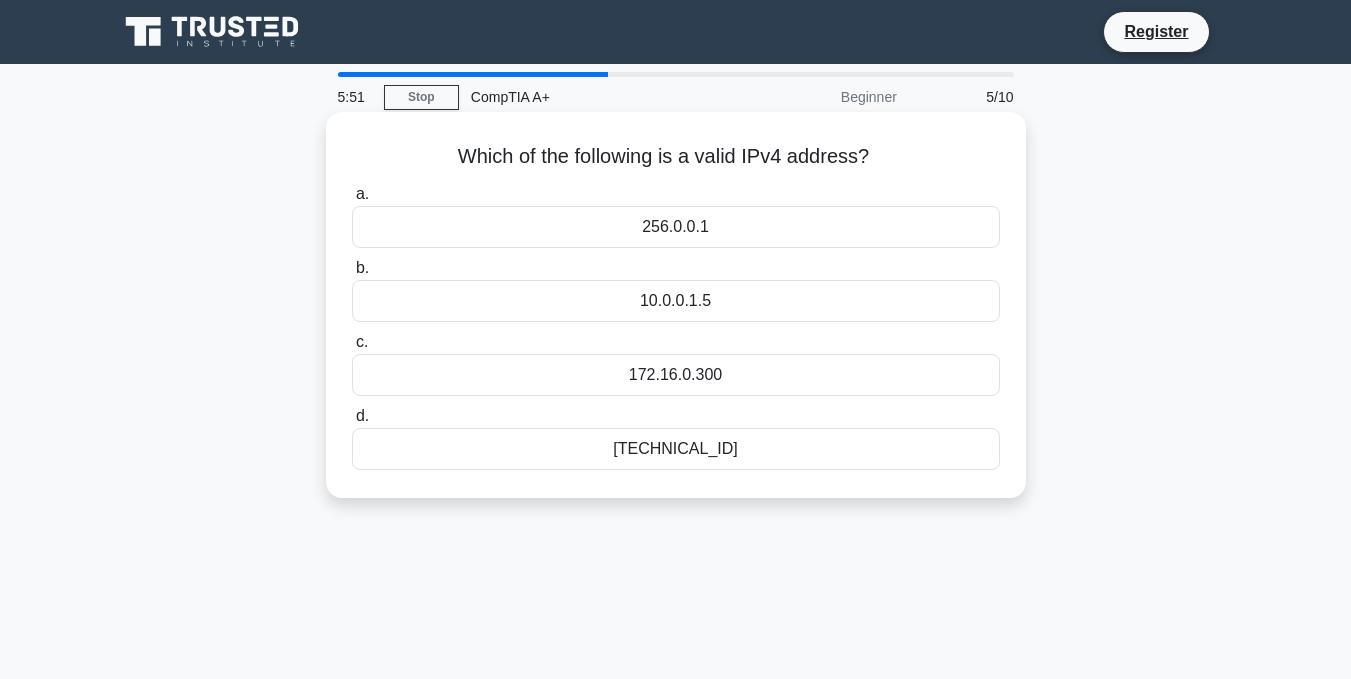 click on "10.0.0.1.5" at bounding box center [676, 301] 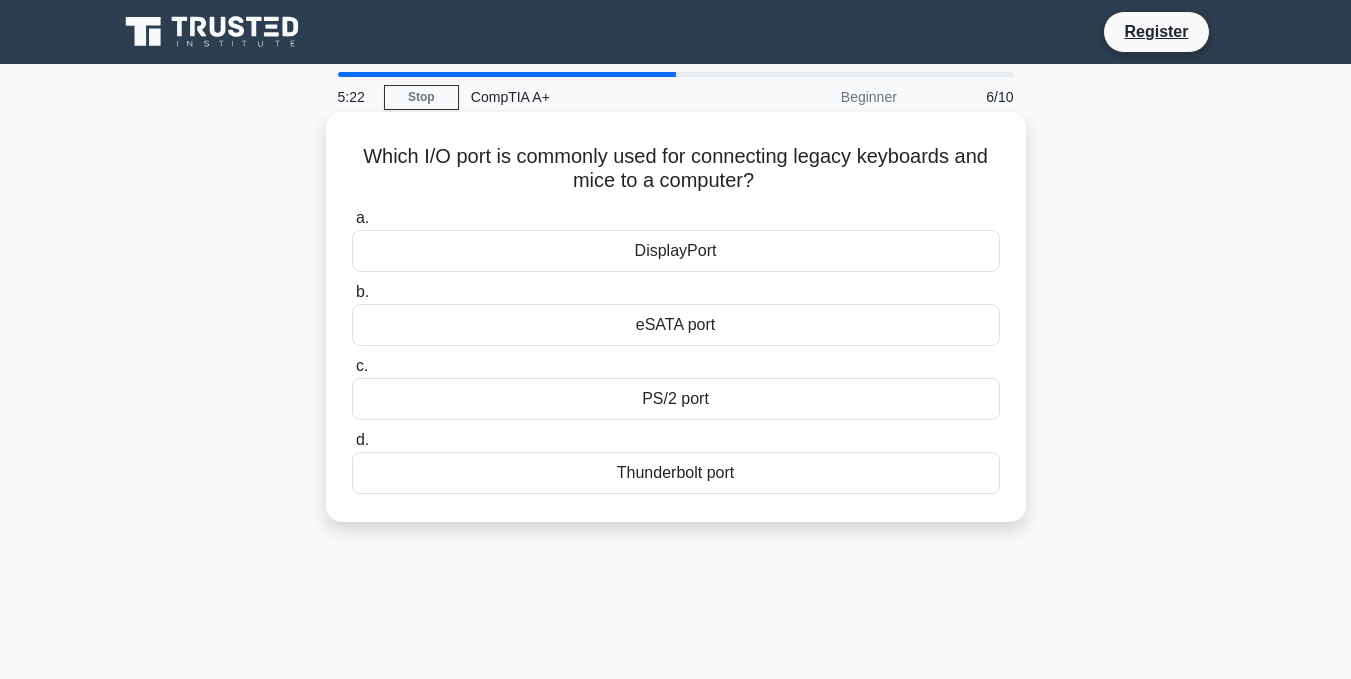 click on "eSATA port" at bounding box center (676, 325) 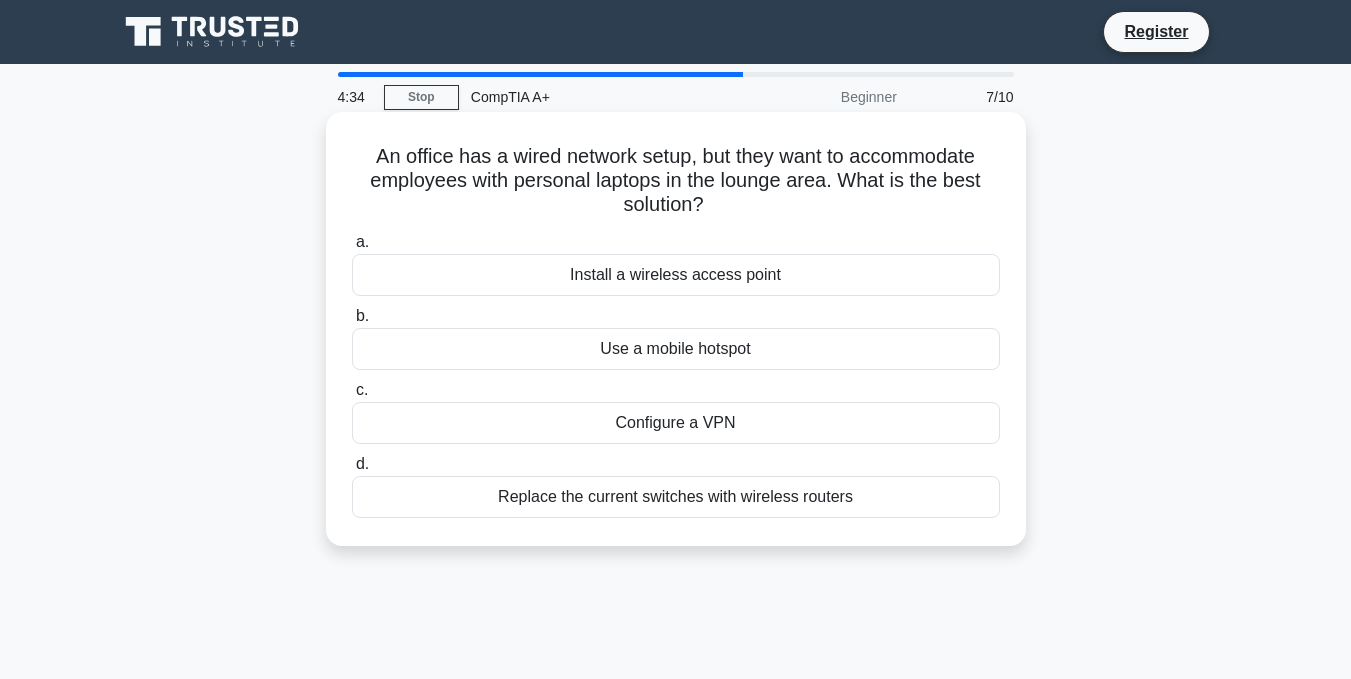click on "Replace the current switches with wireless routers" at bounding box center [676, 497] 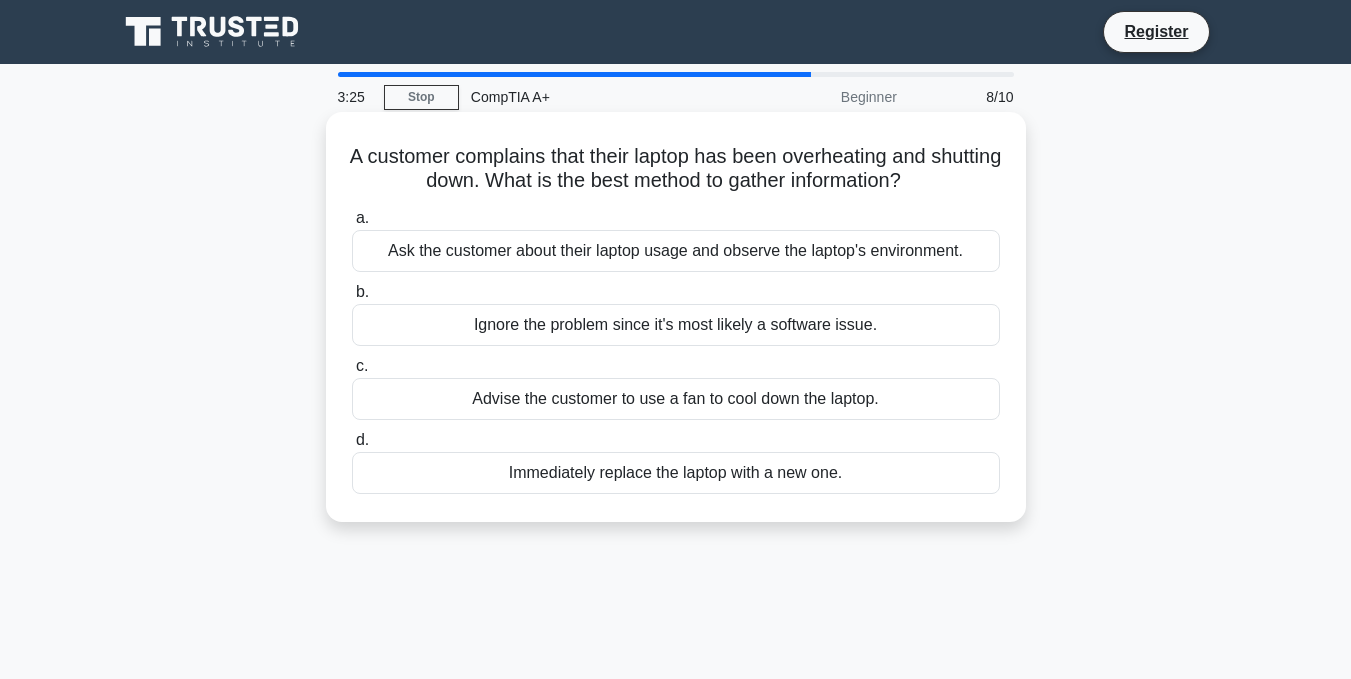 click on "Ask the customer about their laptop usage and observe the laptop's environment." at bounding box center (676, 251) 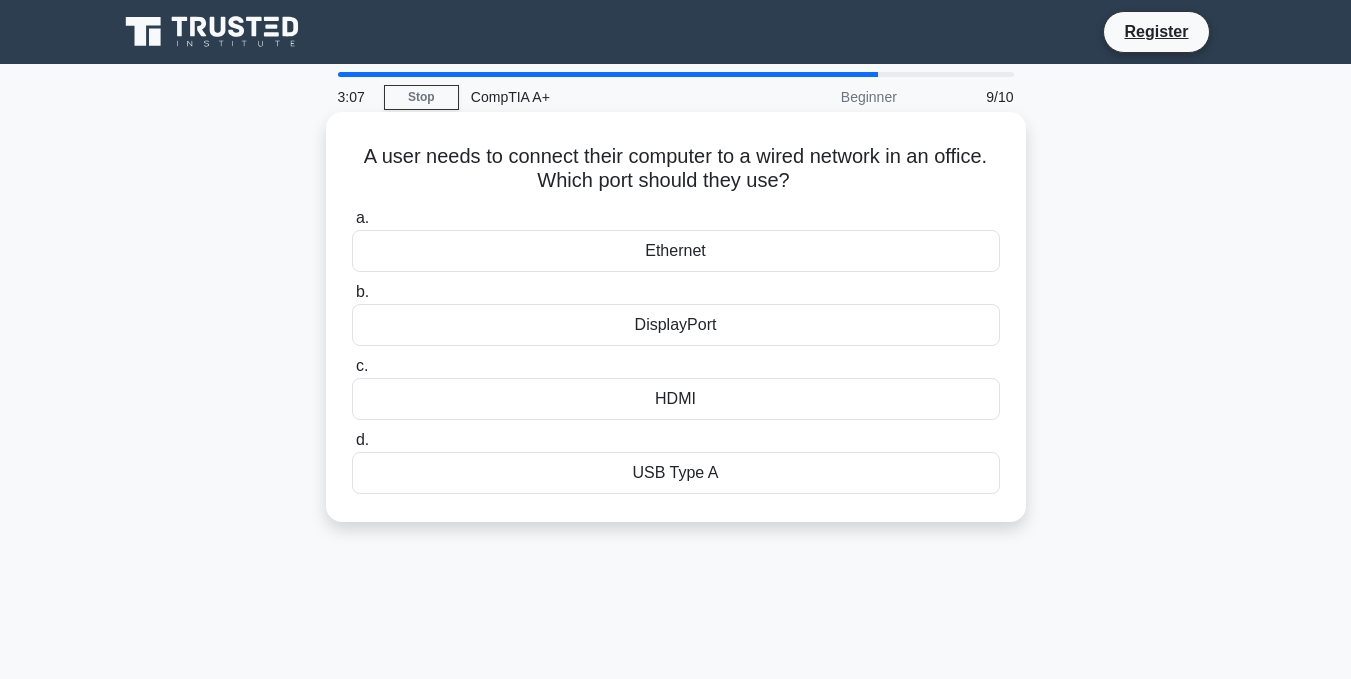 click on "Ethernet" at bounding box center (676, 251) 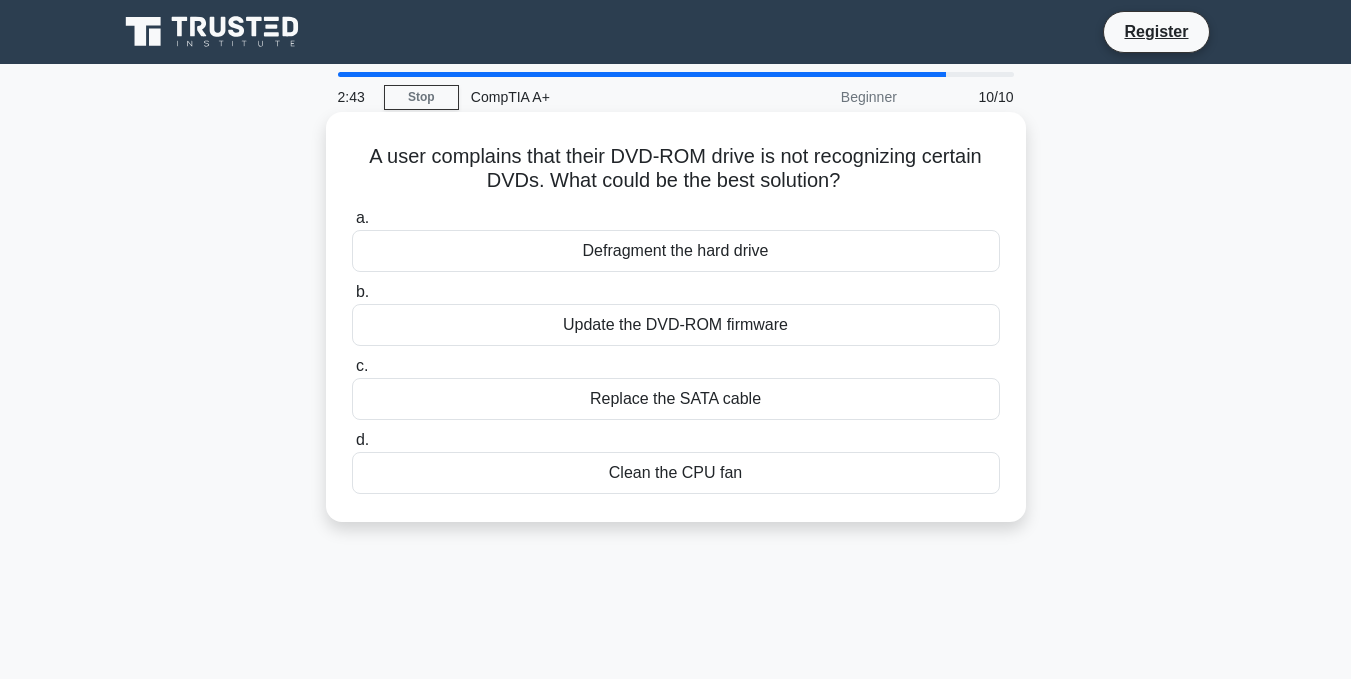 click on "Update the DVD-ROM firmware" at bounding box center [676, 325] 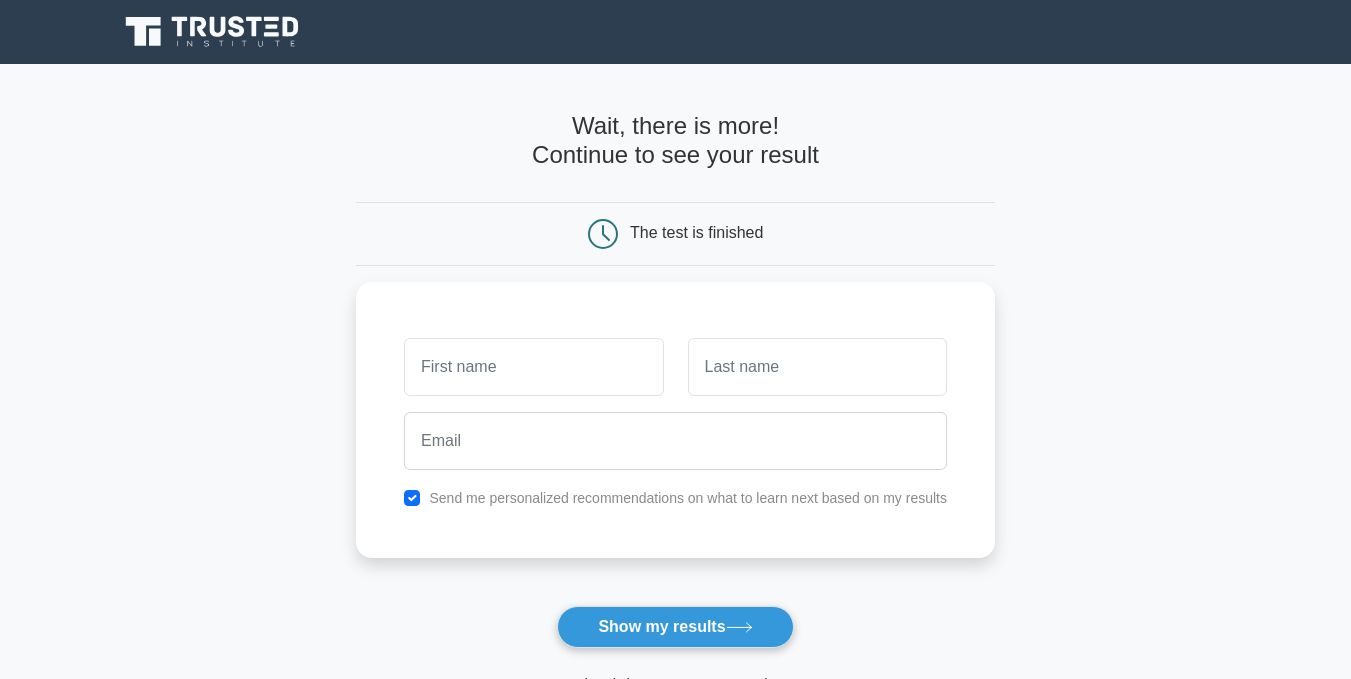 scroll, scrollTop: 0, scrollLeft: 0, axis: both 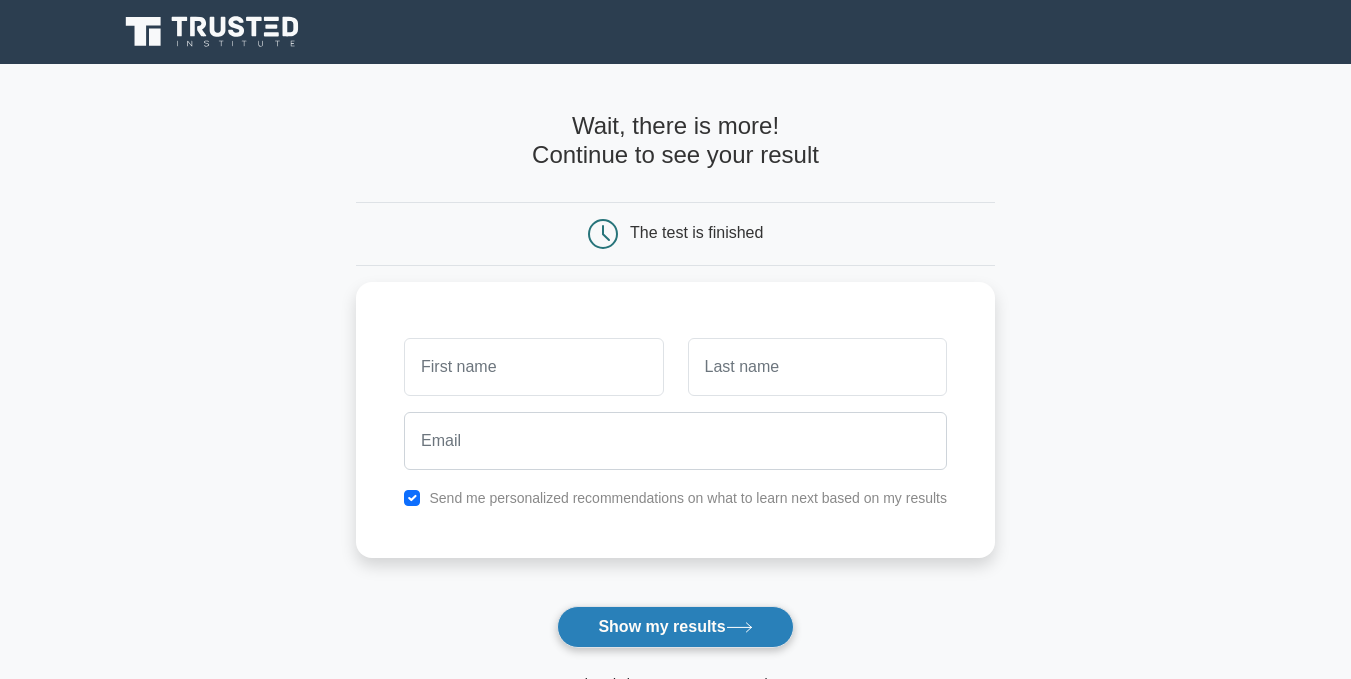 click on "Show my results" at bounding box center (675, 627) 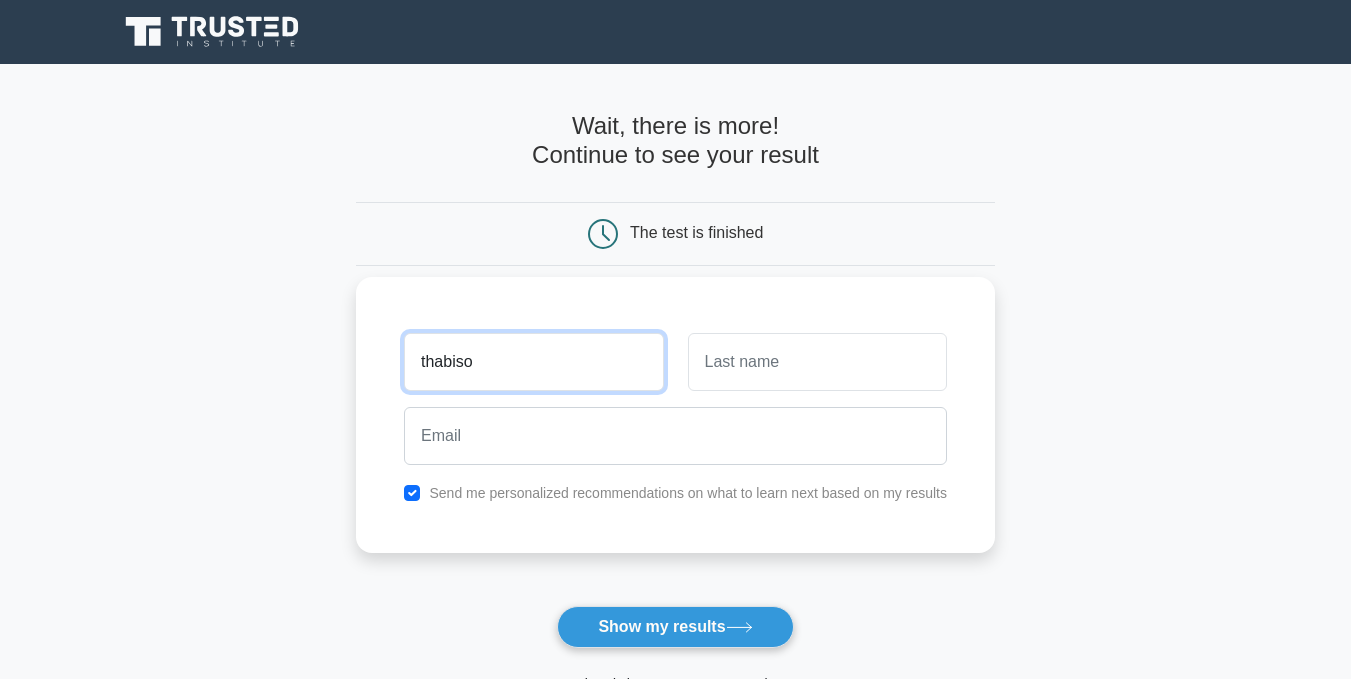 type on "thabiso" 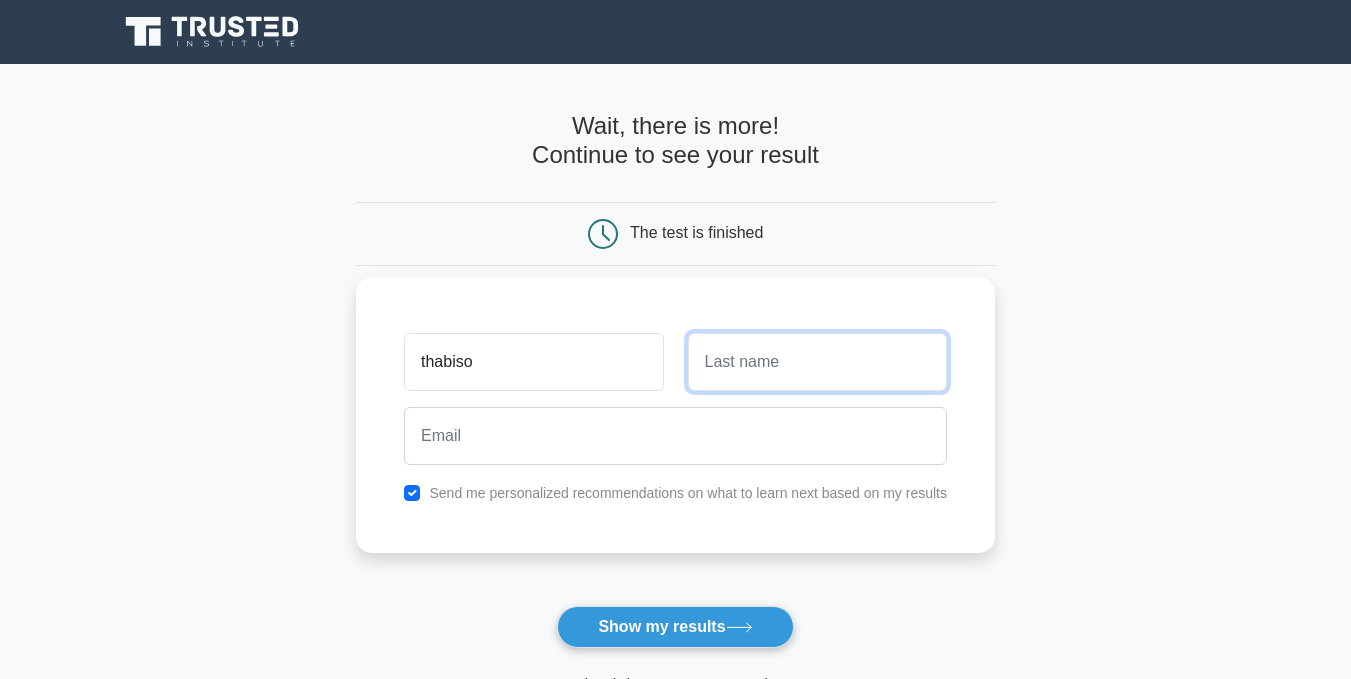 click at bounding box center [817, 362] 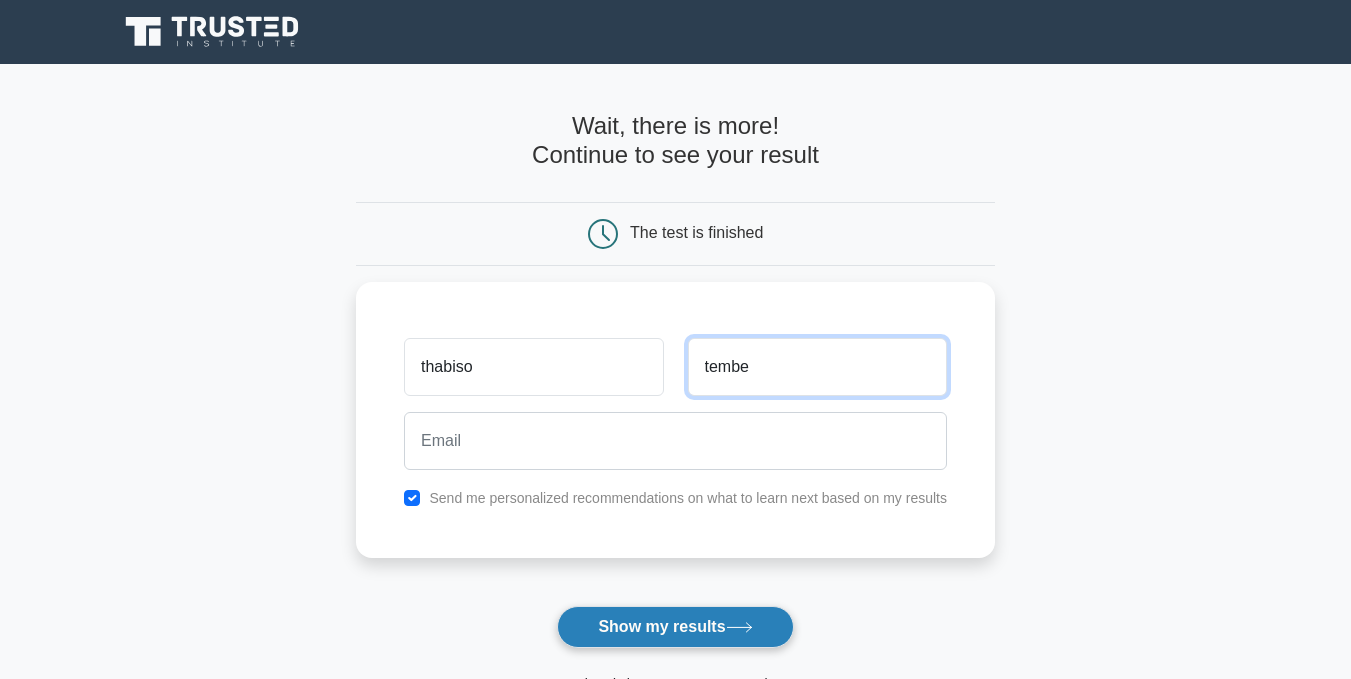 type on "tembe" 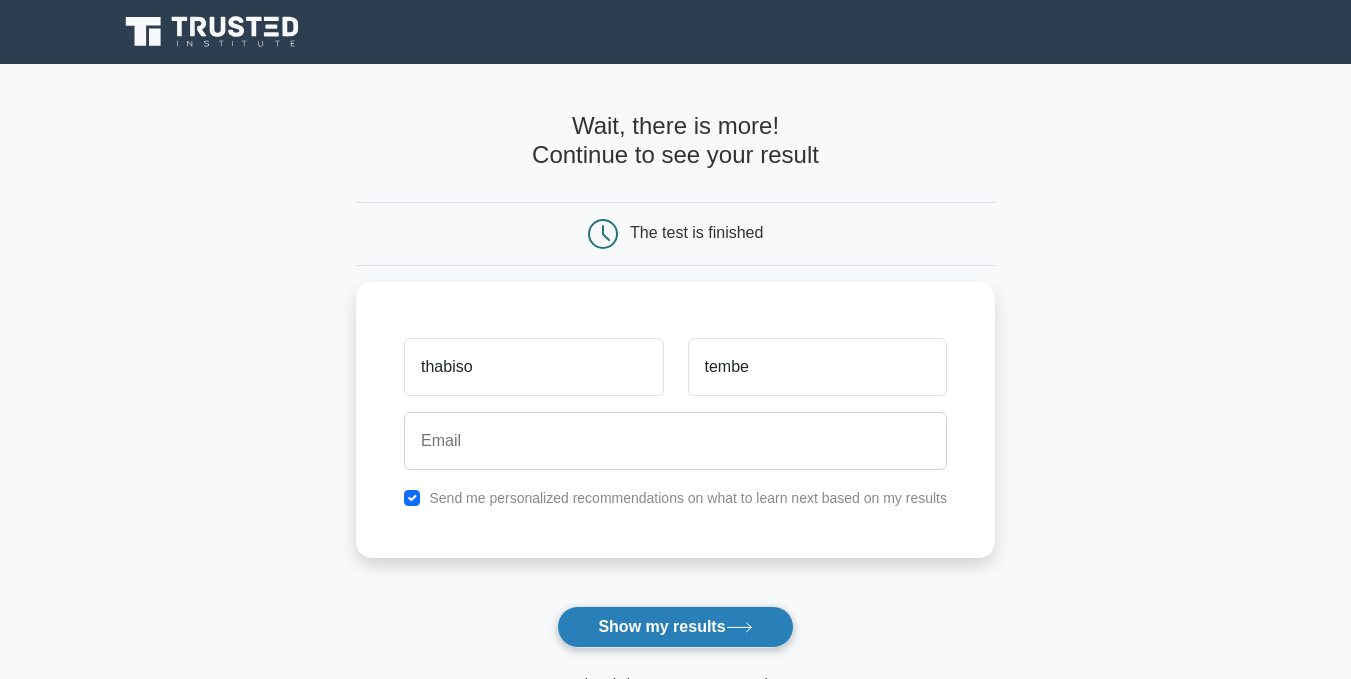 click on "Show my results" at bounding box center [675, 627] 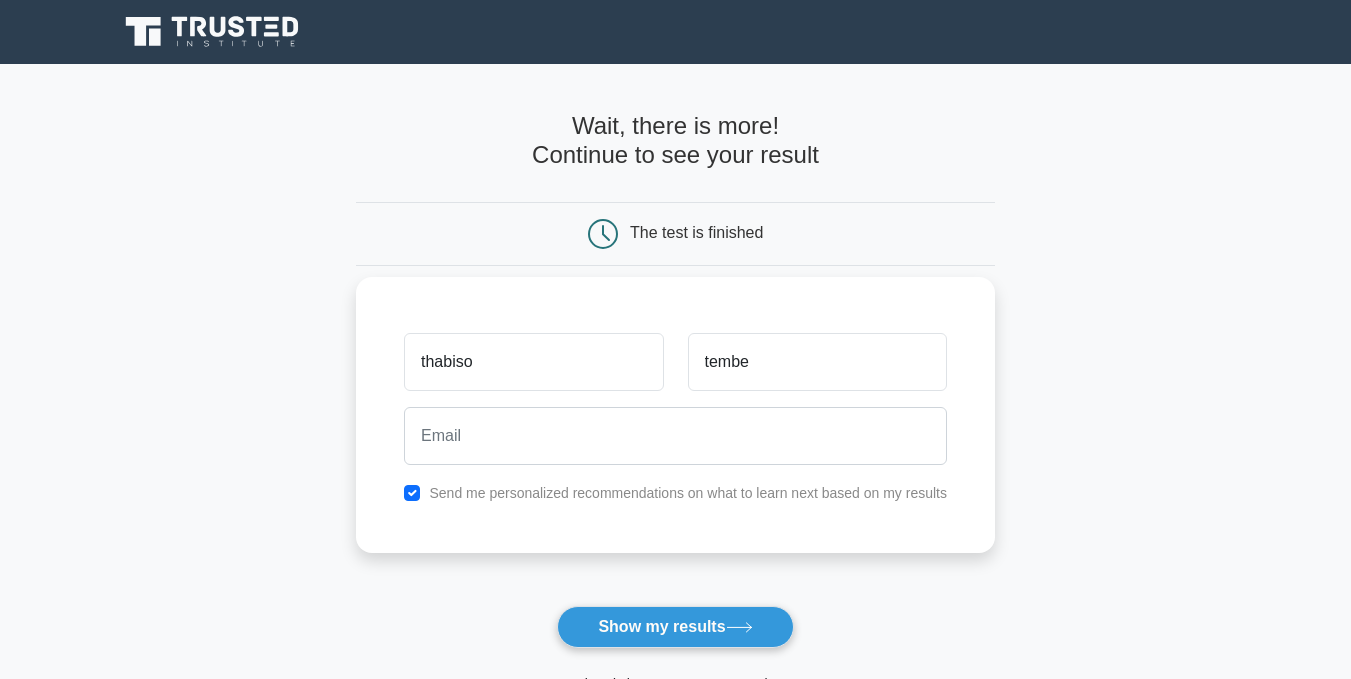 click on "Send me personalized recommendations on what to learn next based on my results" at bounding box center (688, 493) 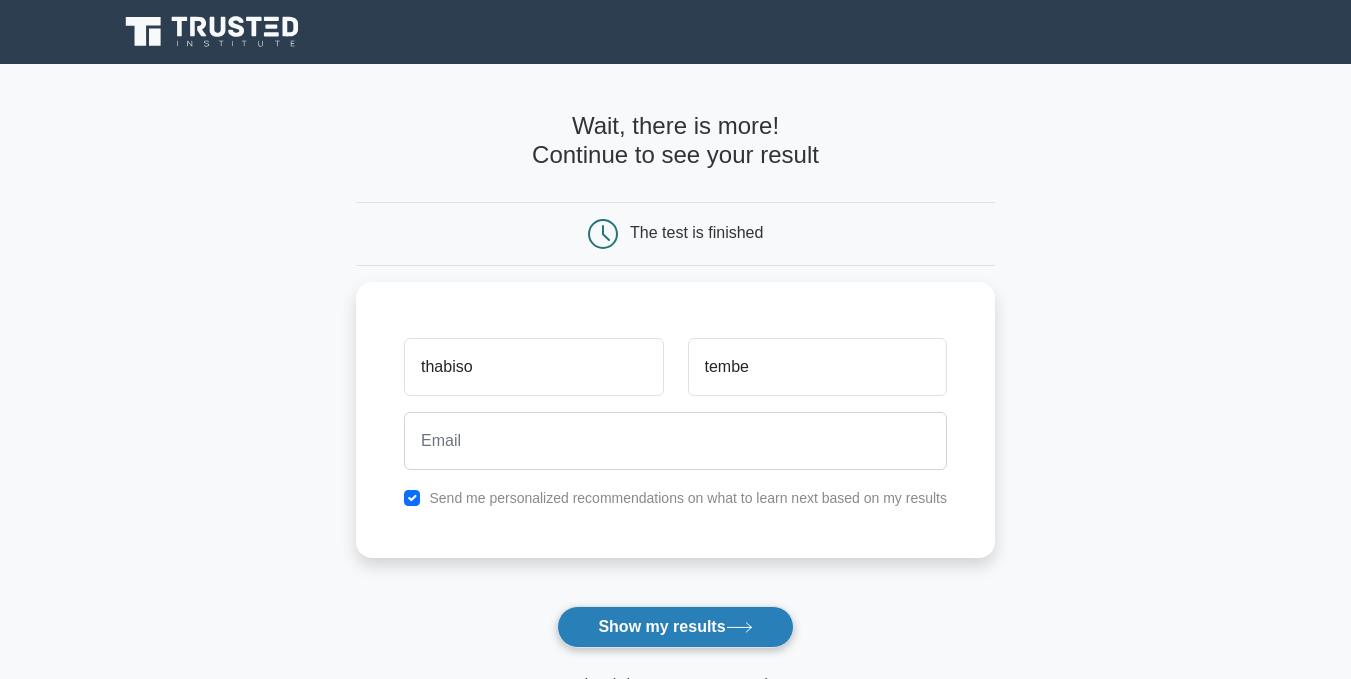 click on "Show my results" at bounding box center (675, 627) 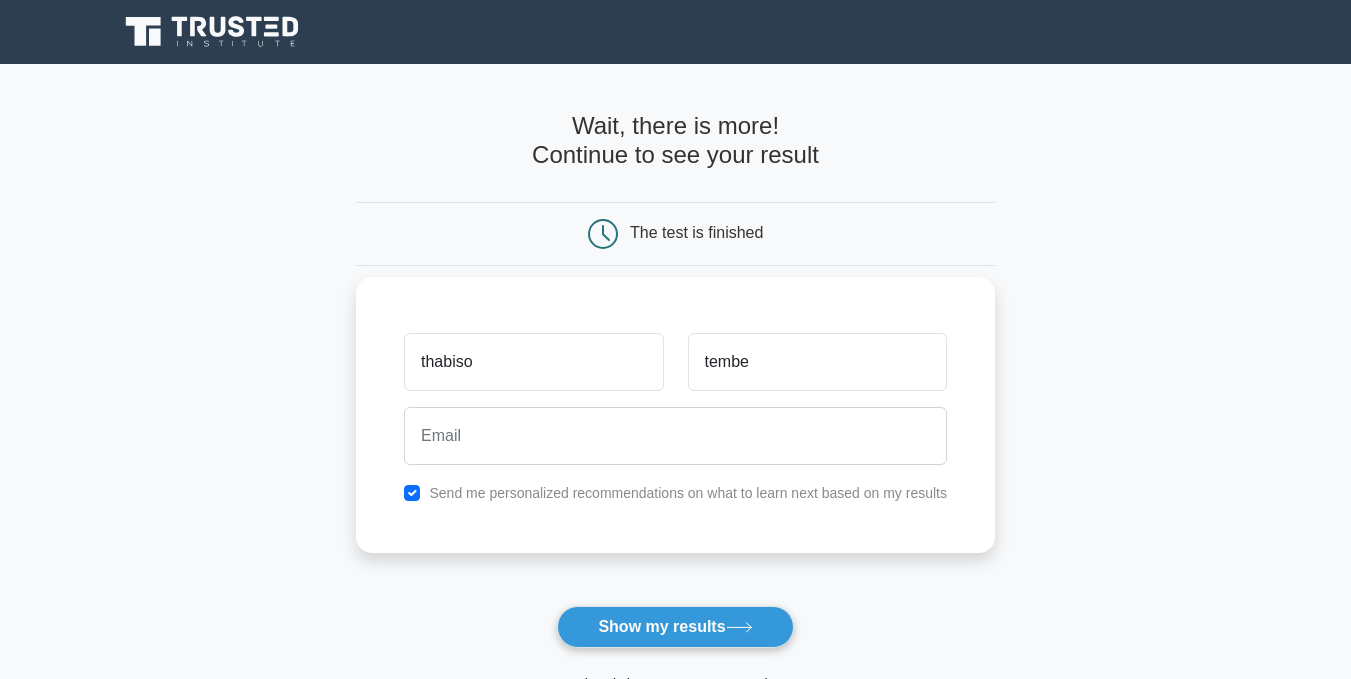 click at bounding box center (675, 436) 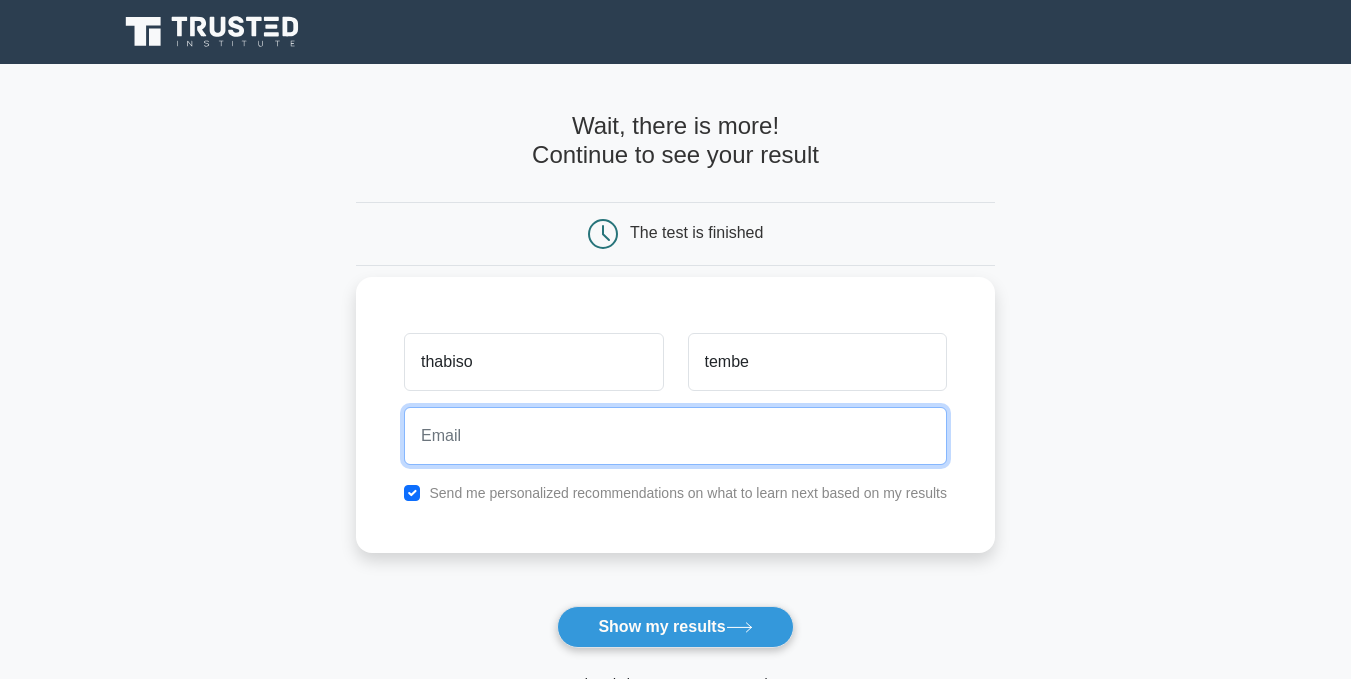 click at bounding box center (675, 436) 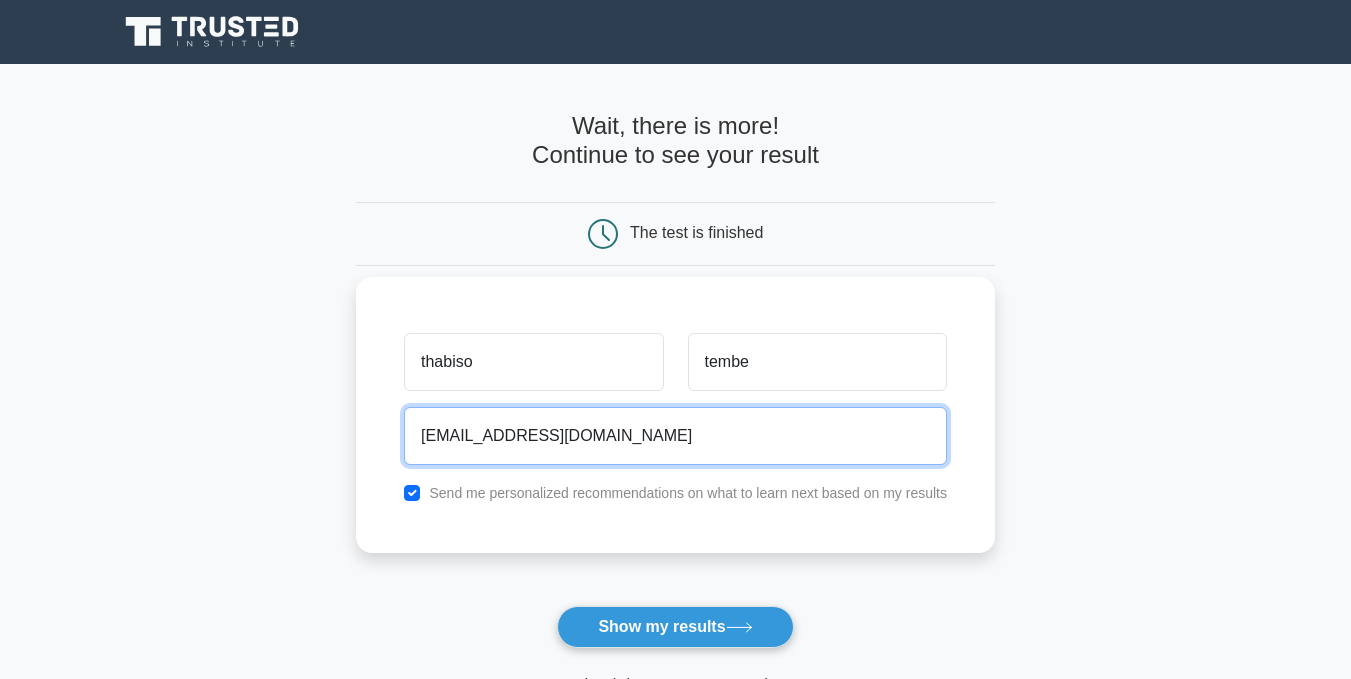 type on "thabisotemb83@gmail.com" 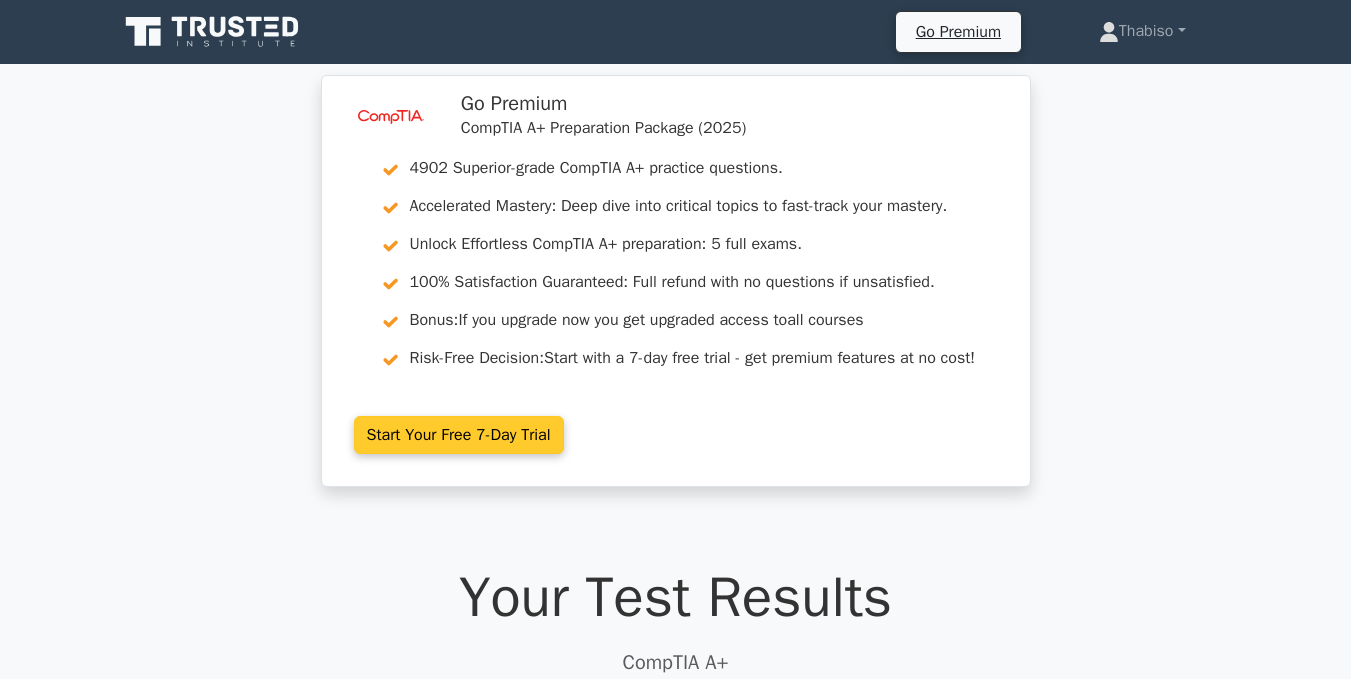 scroll, scrollTop: 0, scrollLeft: 0, axis: both 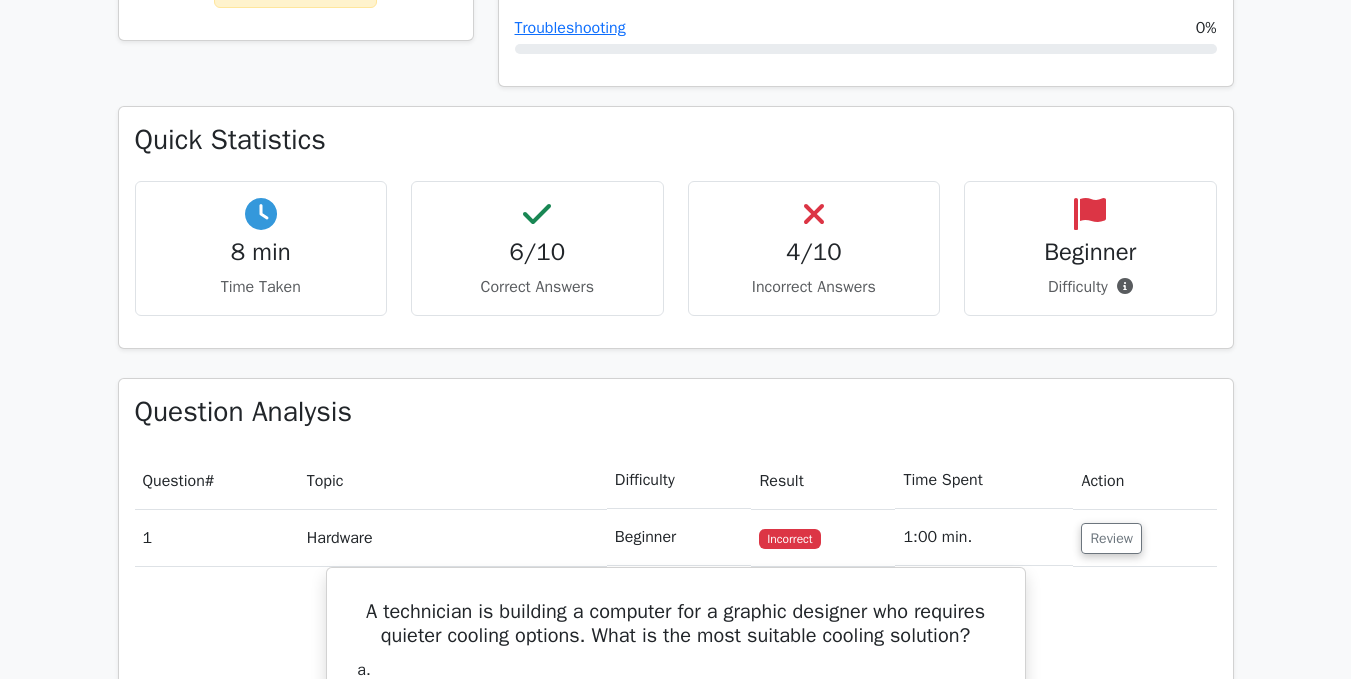 click on "Incorrect Answers" at bounding box center (814, 287) 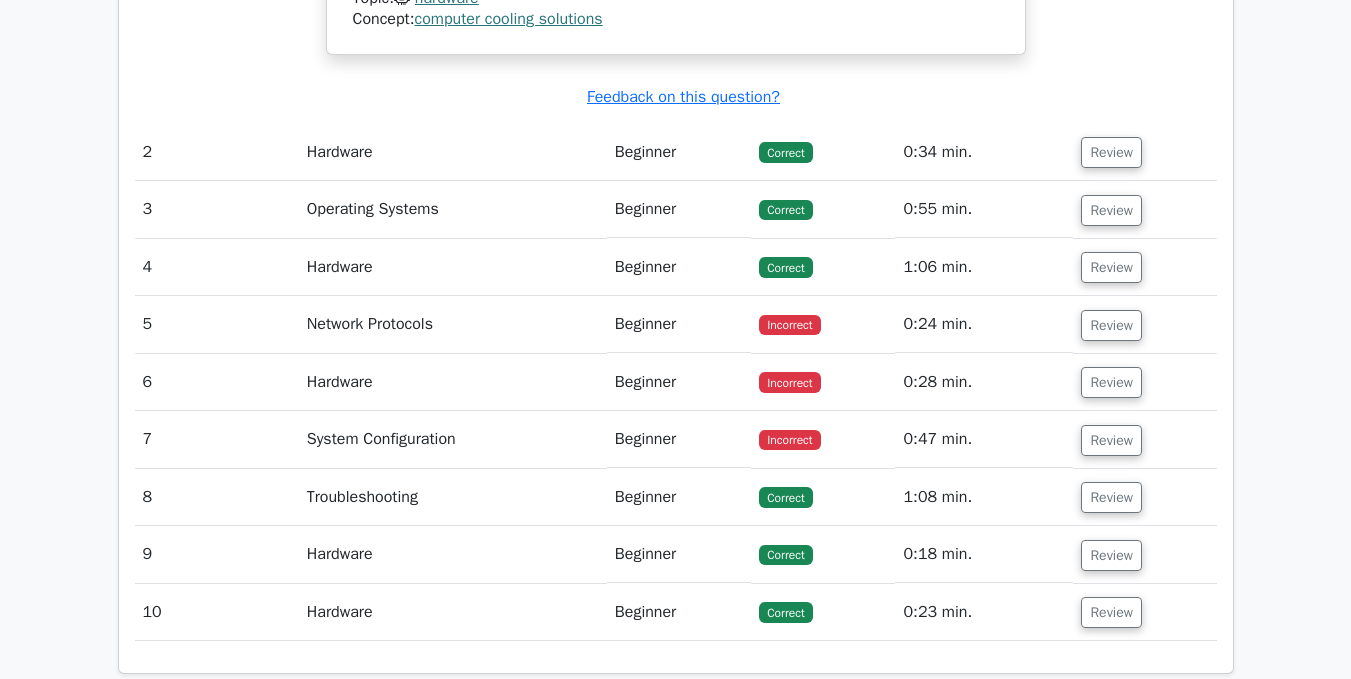 scroll, scrollTop: 2058, scrollLeft: 0, axis: vertical 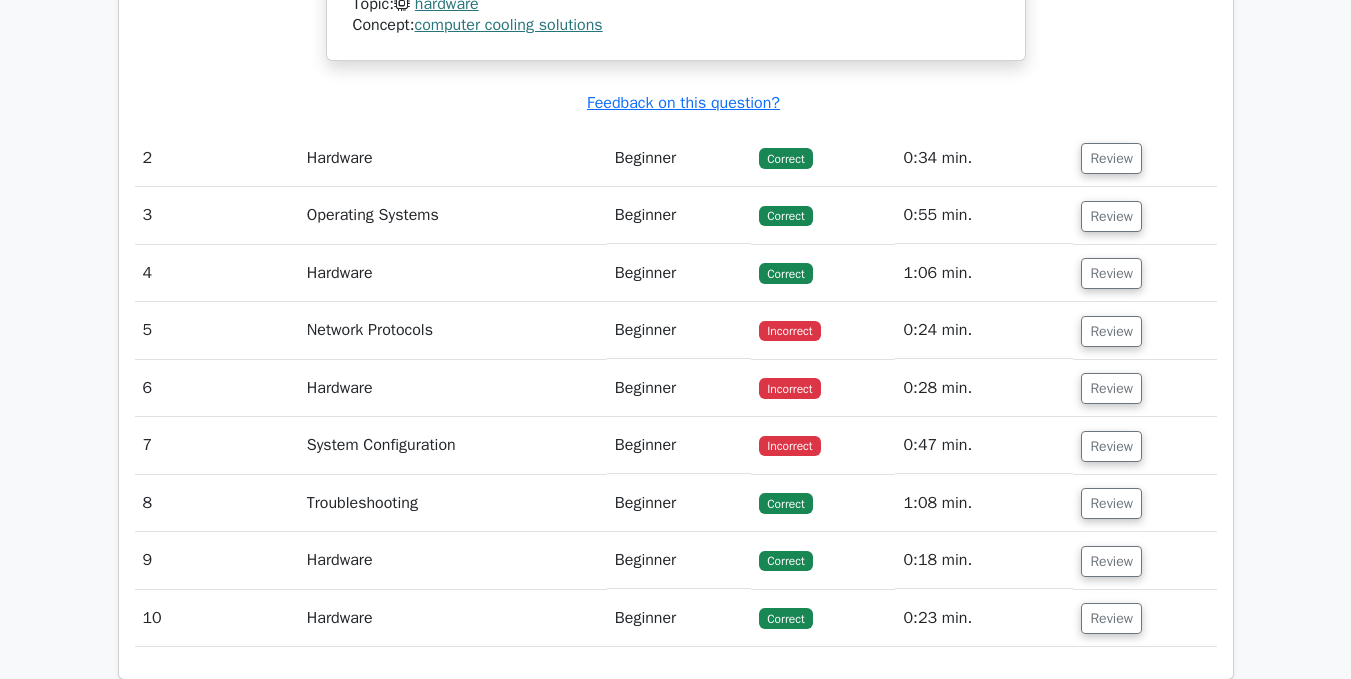 click on "Incorrect" at bounding box center (789, 331) 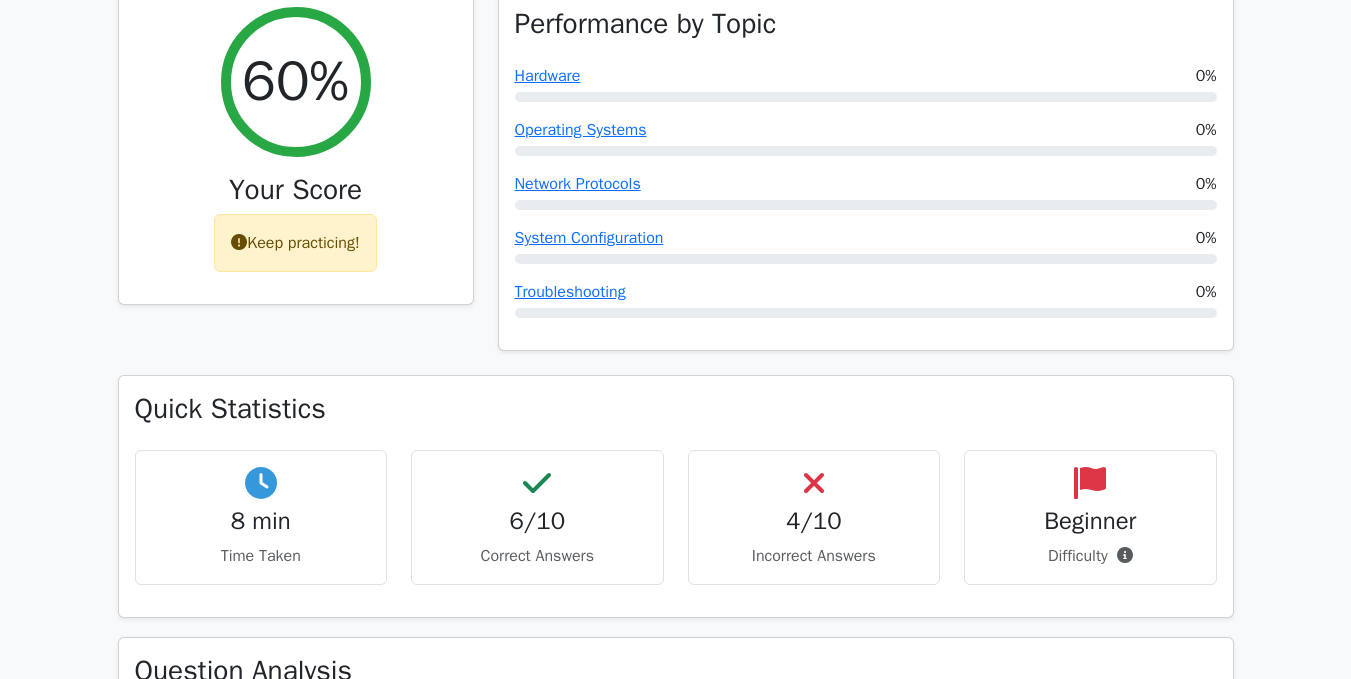 scroll, scrollTop: 858, scrollLeft: 0, axis: vertical 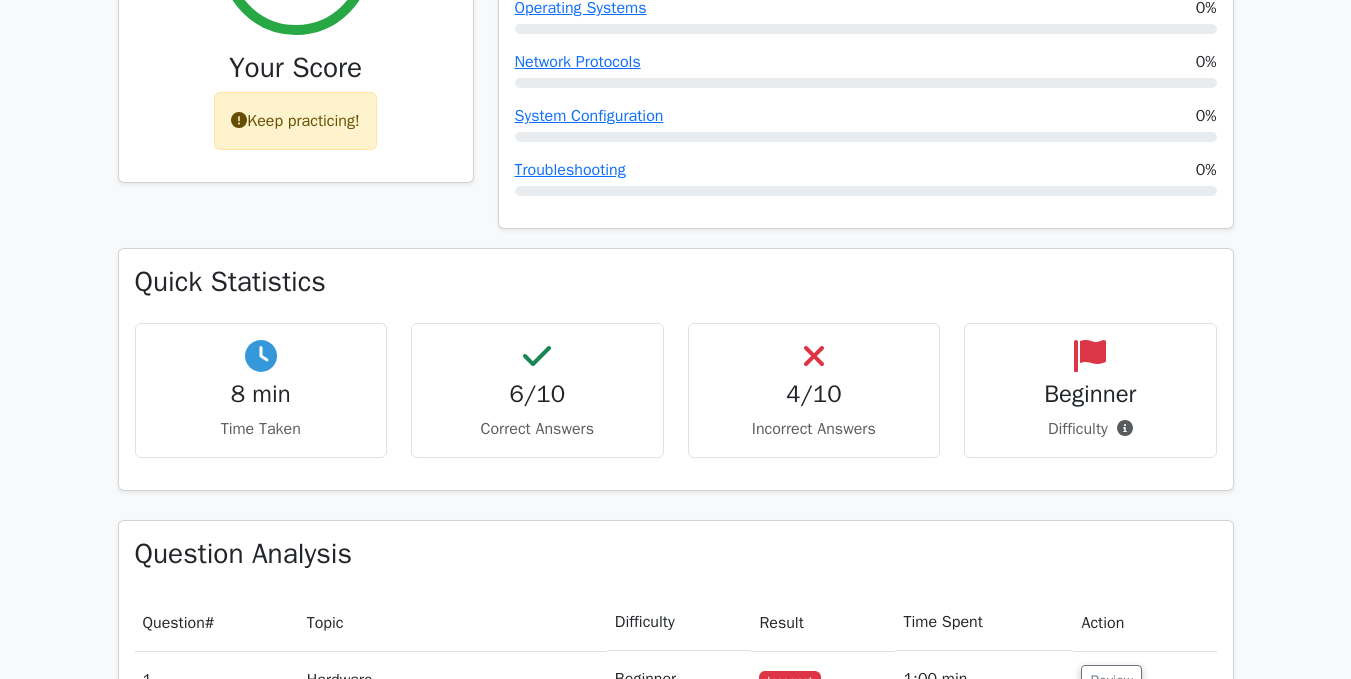 click on "4/10" at bounding box center [814, 394] 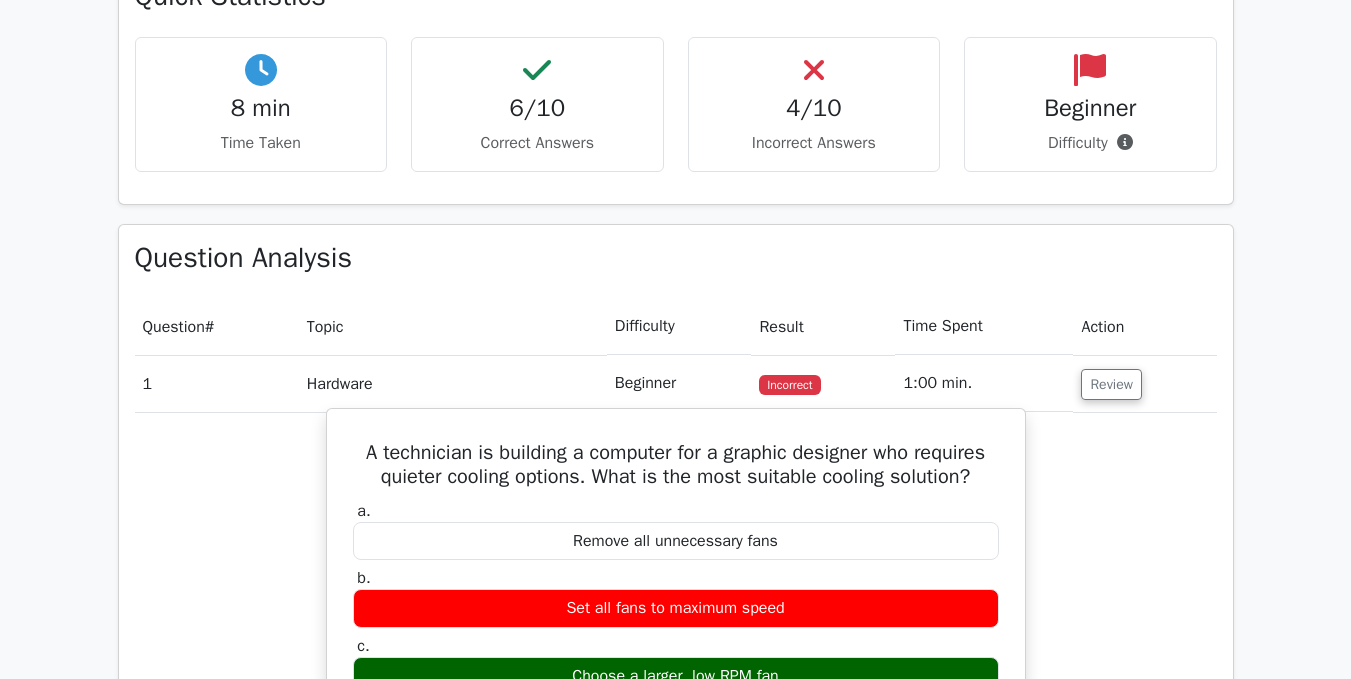 scroll, scrollTop: 1158, scrollLeft: 0, axis: vertical 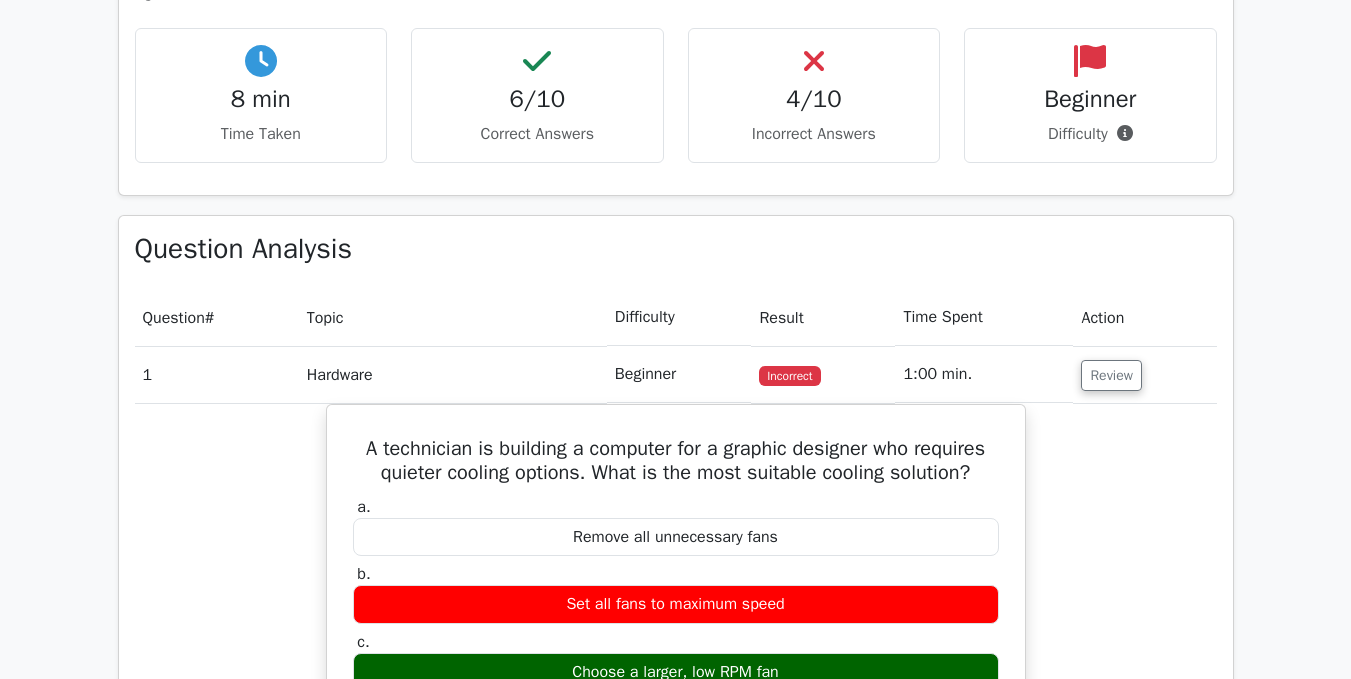 click on "1" at bounding box center (217, 374) 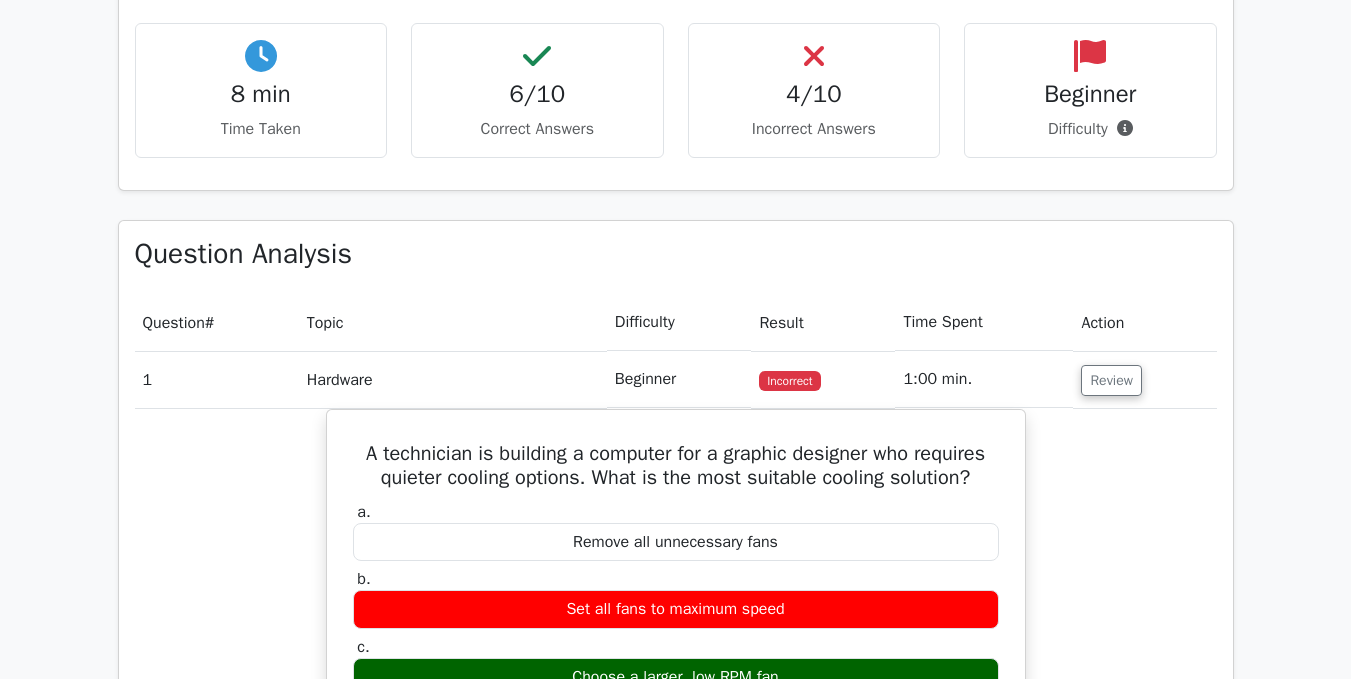 click on "6/10
Correct Answers" at bounding box center (537, 90) 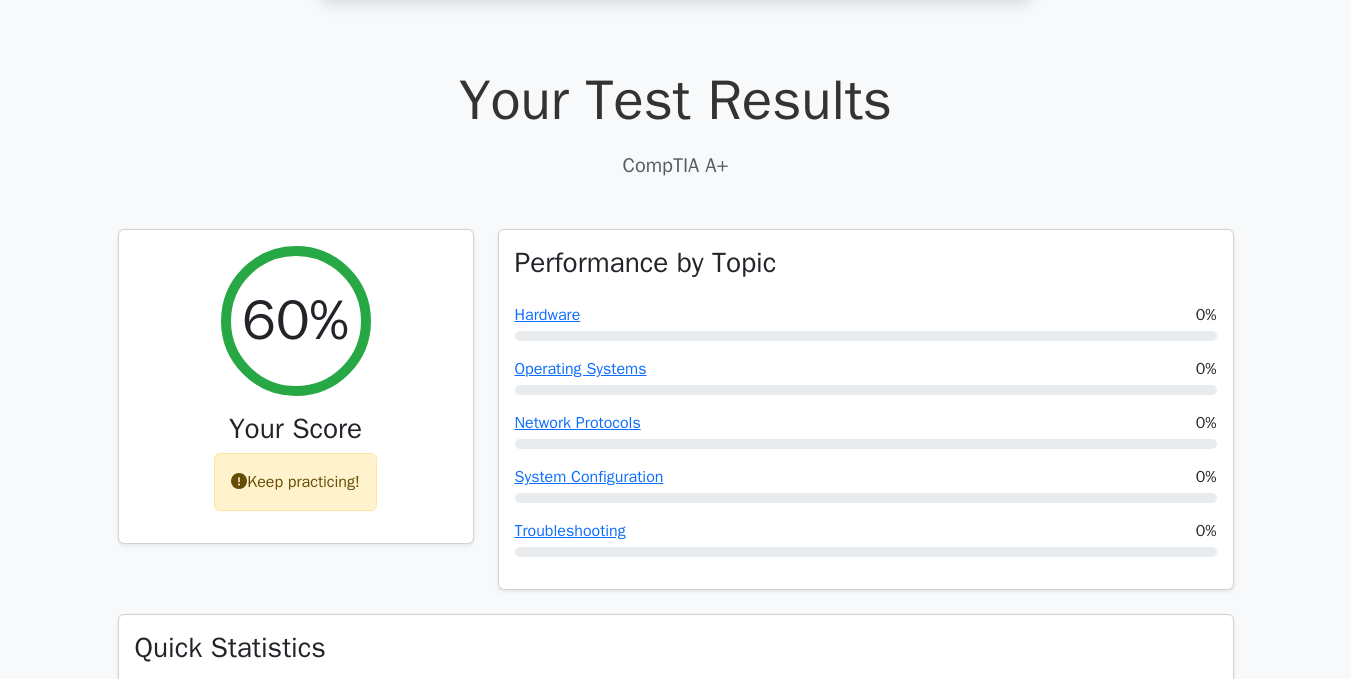 scroll, scrollTop: 500, scrollLeft: 0, axis: vertical 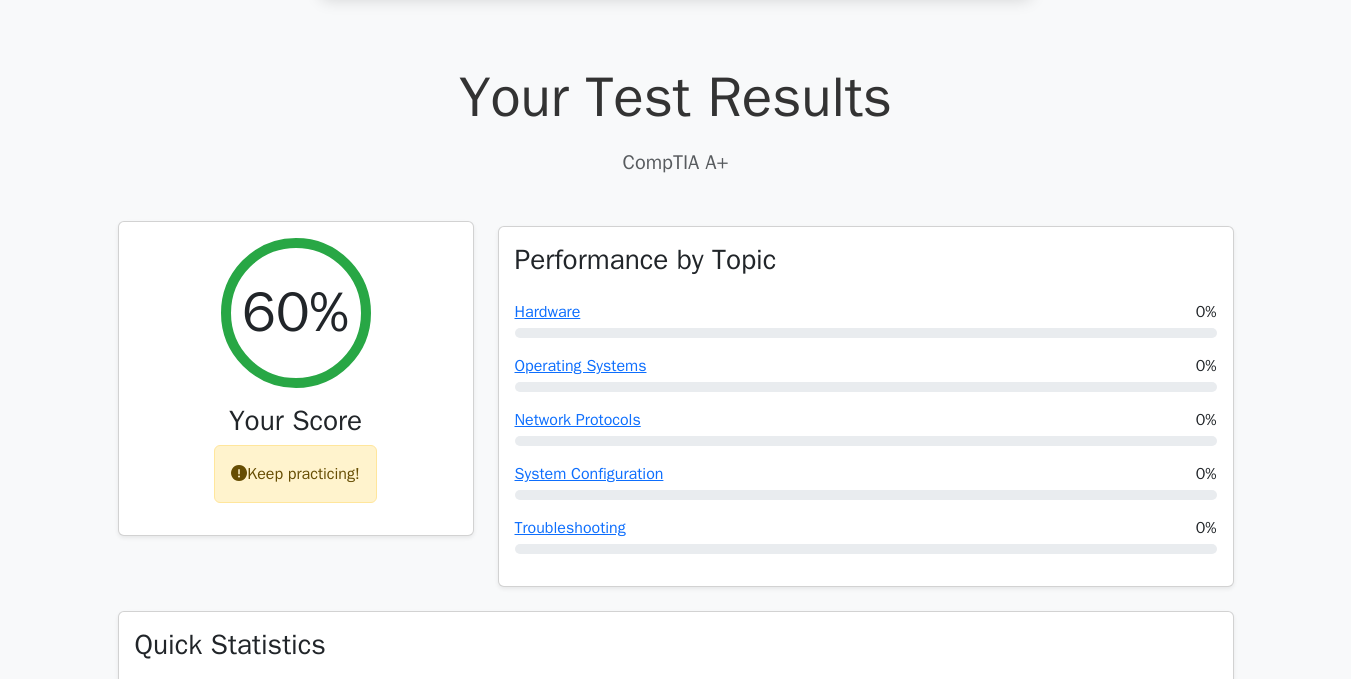 drag, startPoint x: 257, startPoint y: 325, endPoint x: 272, endPoint y: 320, distance: 15.811388 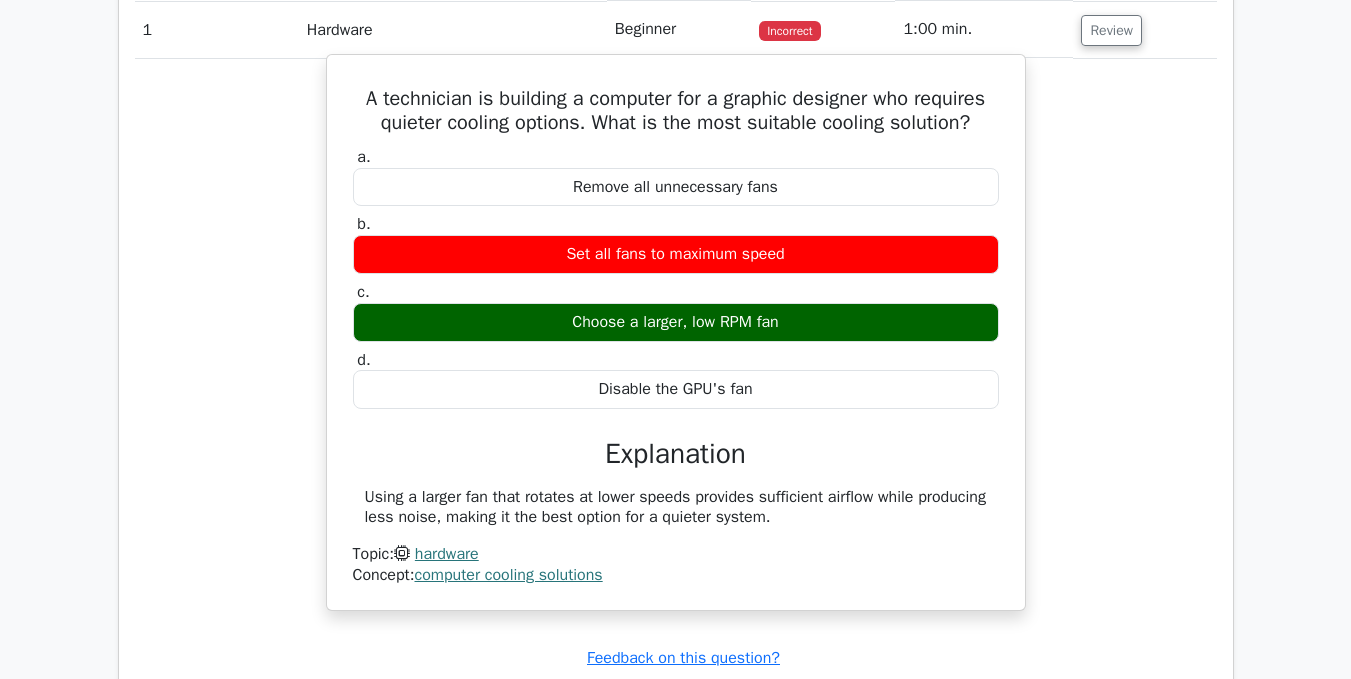 scroll, scrollTop: 1200, scrollLeft: 0, axis: vertical 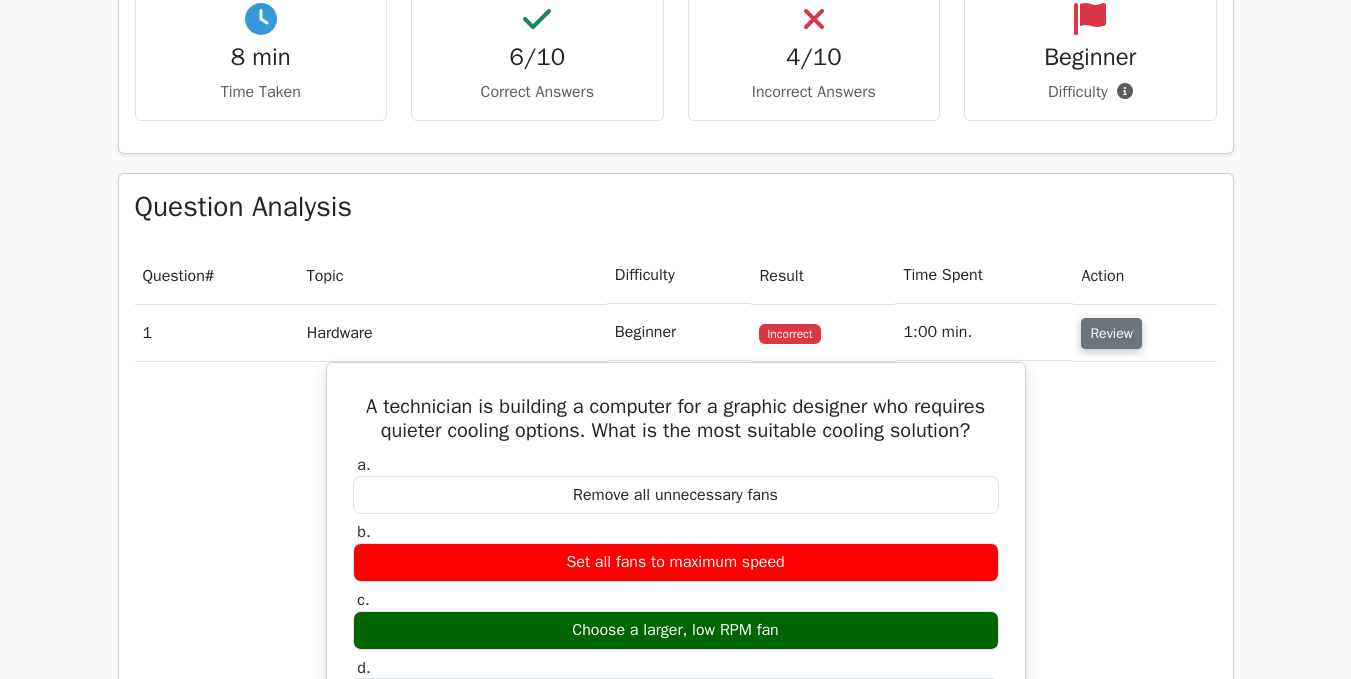 click on "Review" at bounding box center [1111, 333] 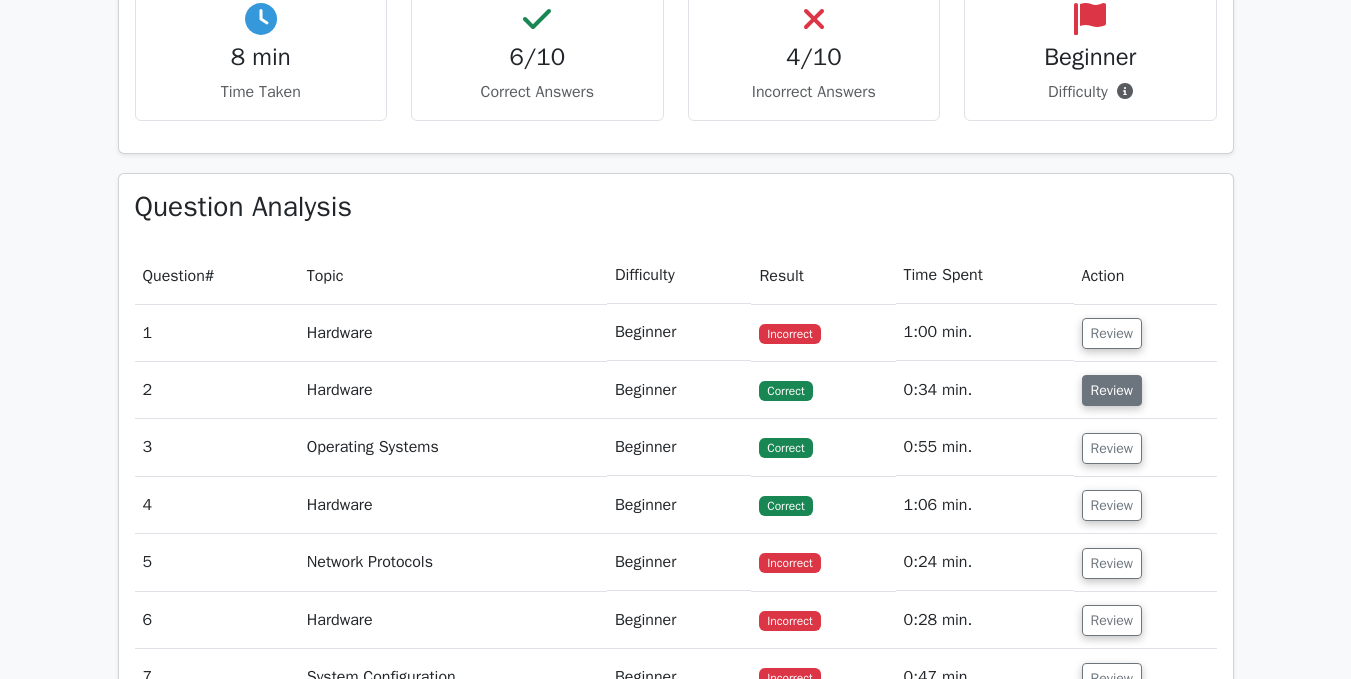 click on "Review" at bounding box center [1112, 390] 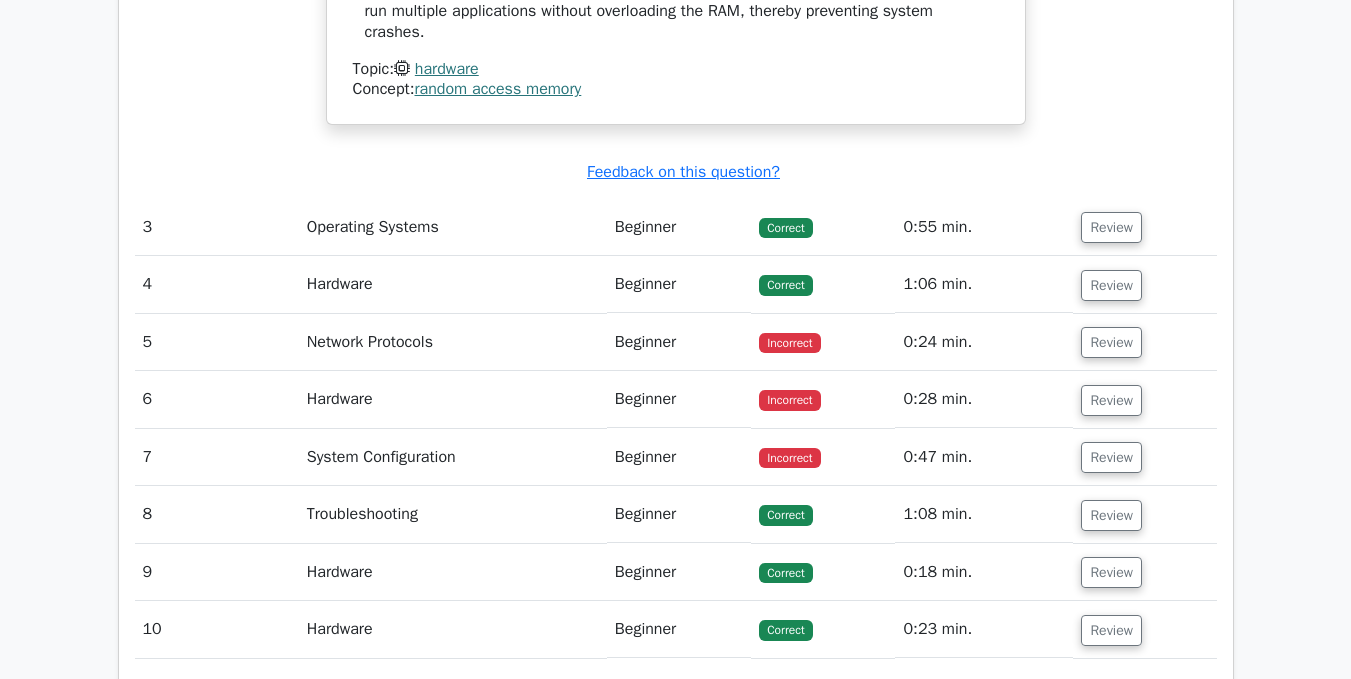 scroll, scrollTop: 2300, scrollLeft: 0, axis: vertical 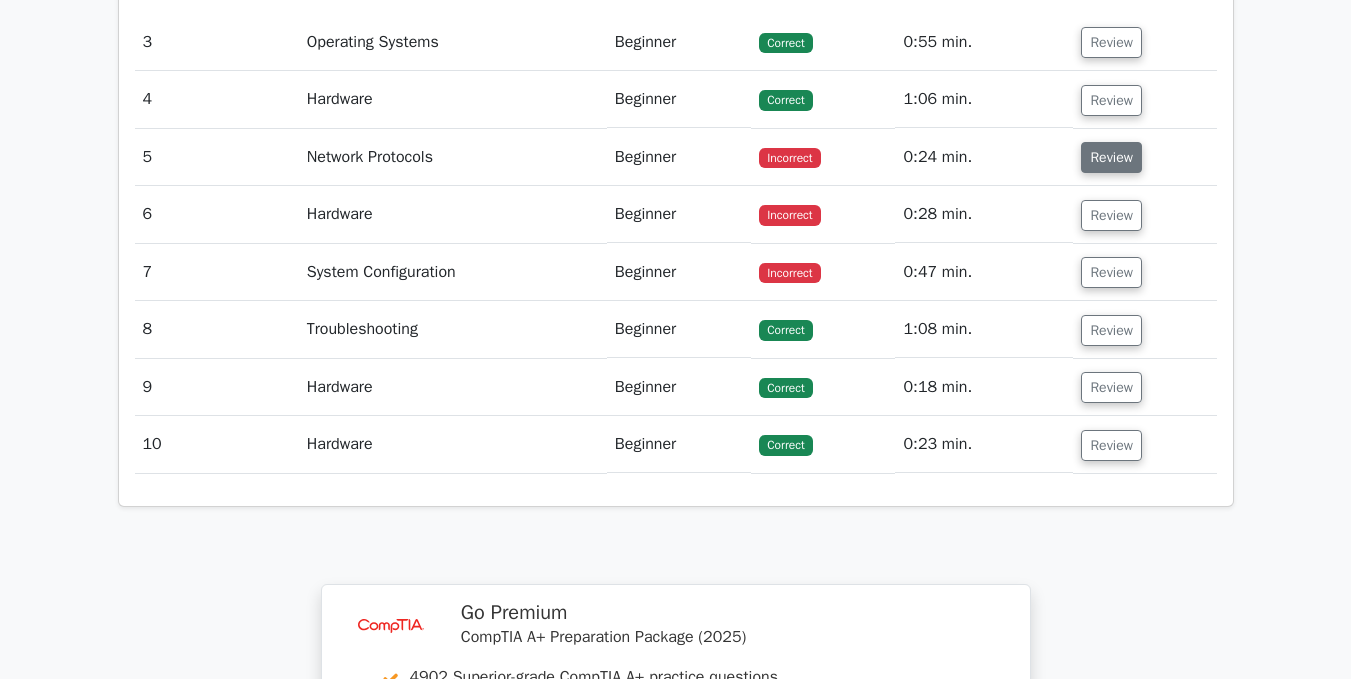 click on "Review" at bounding box center (1111, 157) 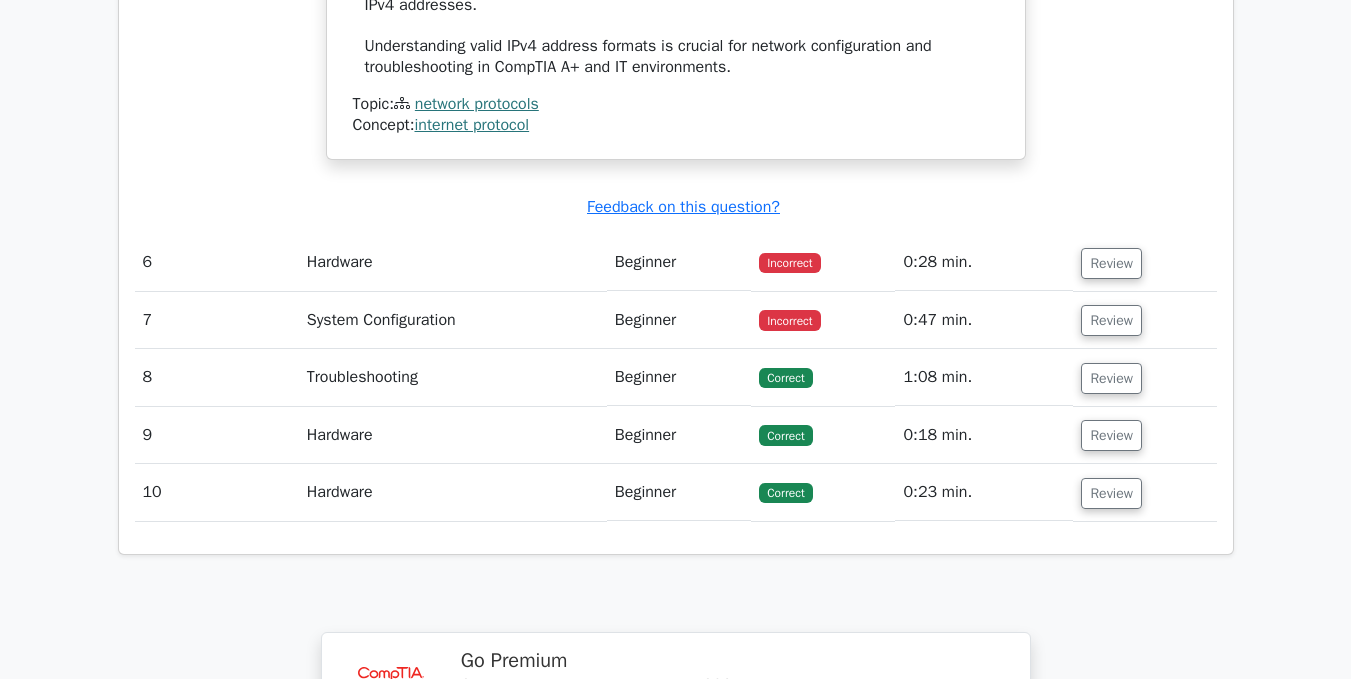 scroll, scrollTop: 3200, scrollLeft: 0, axis: vertical 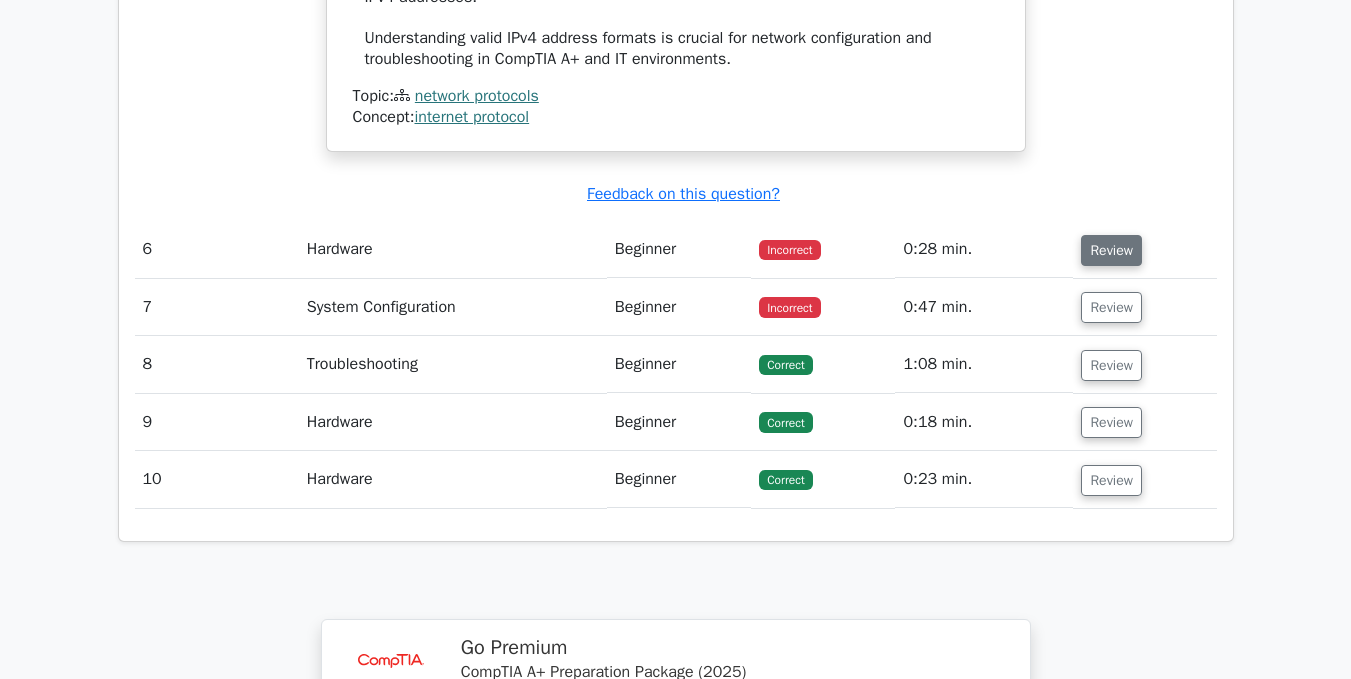 click on "Review" at bounding box center (1111, 250) 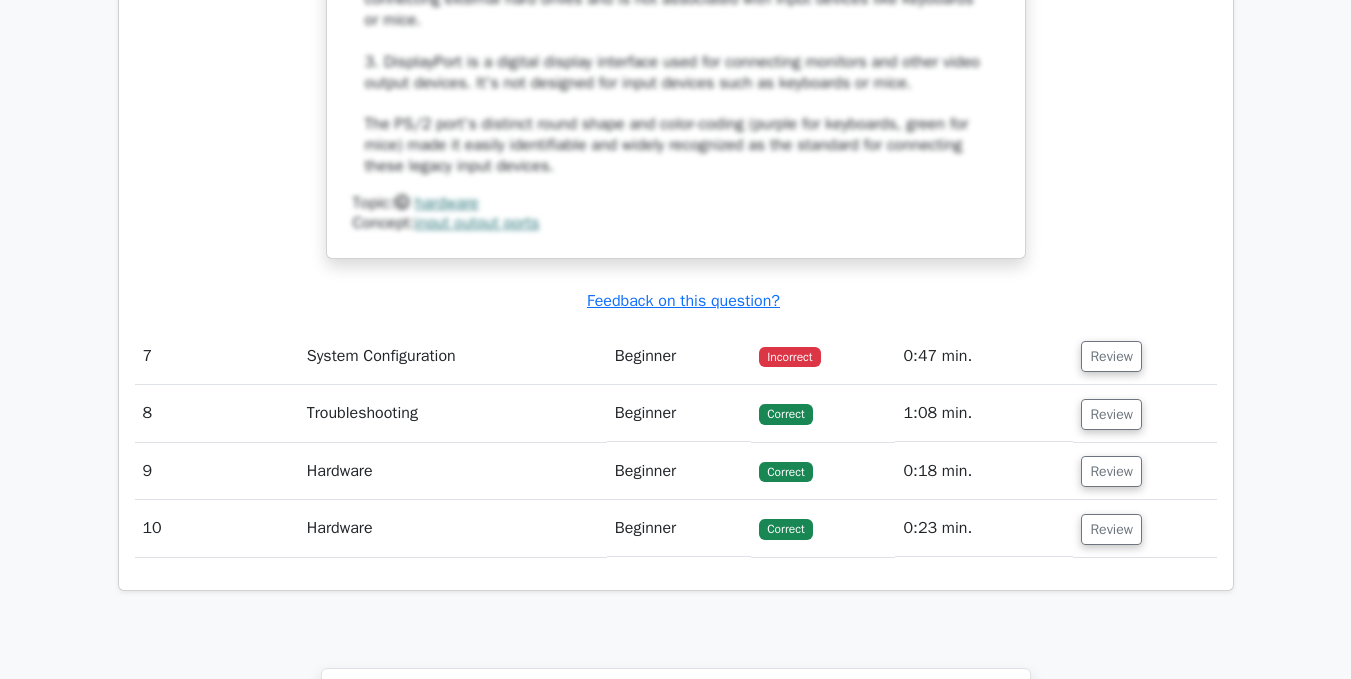 scroll, scrollTop: 4300, scrollLeft: 0, axis: vertical 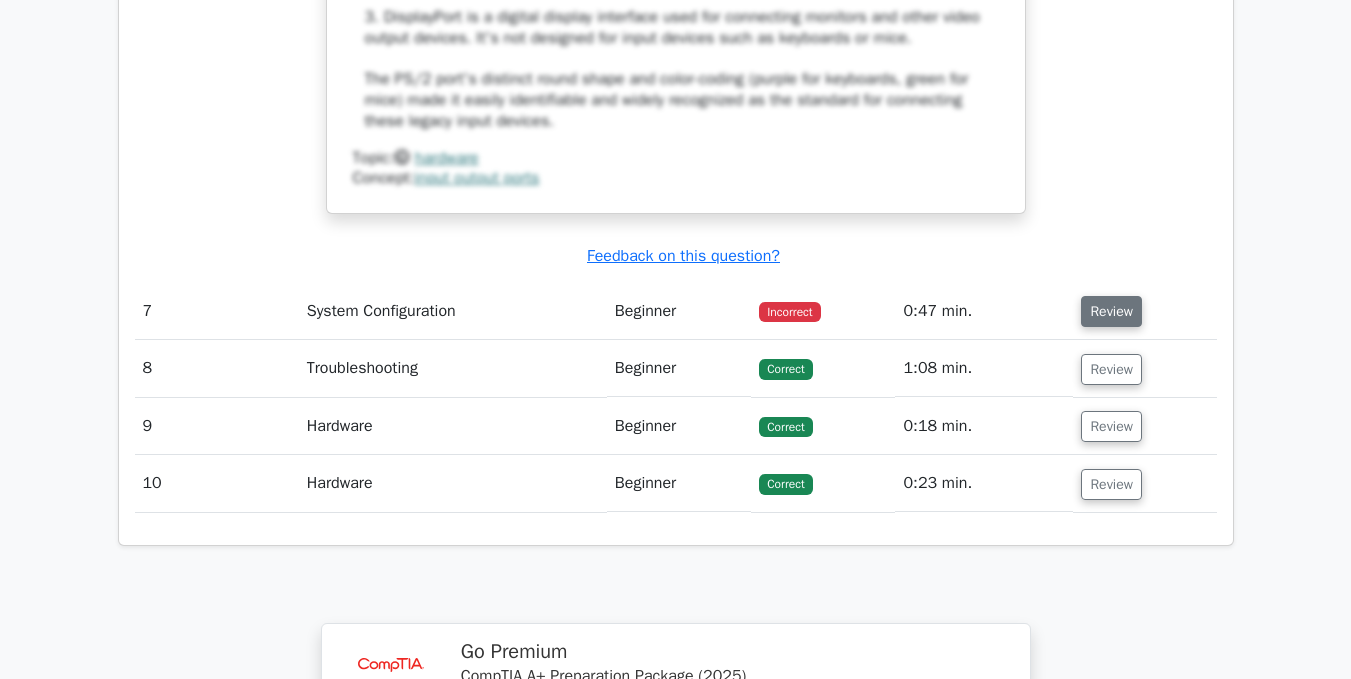 click on "Review" at bounding box center [1111, 311] 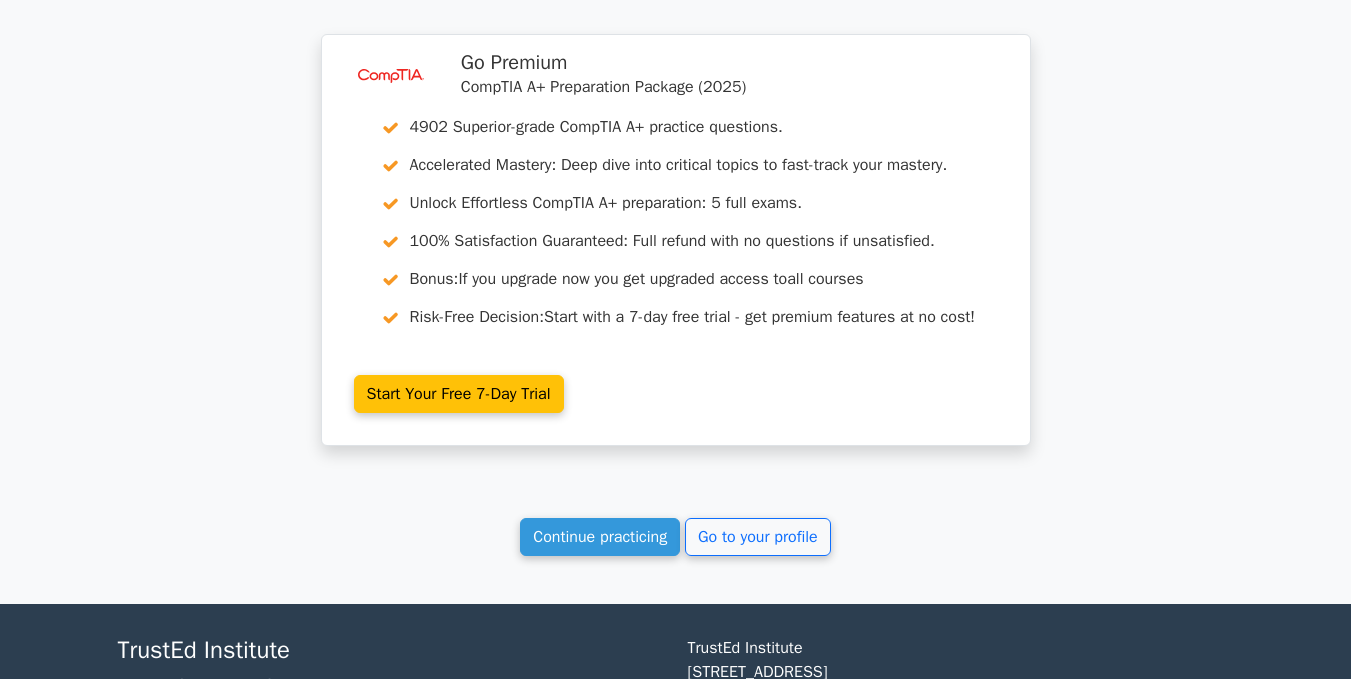 scroll, scrollTop: 5800, scrollLeft: 0, axis: vertical 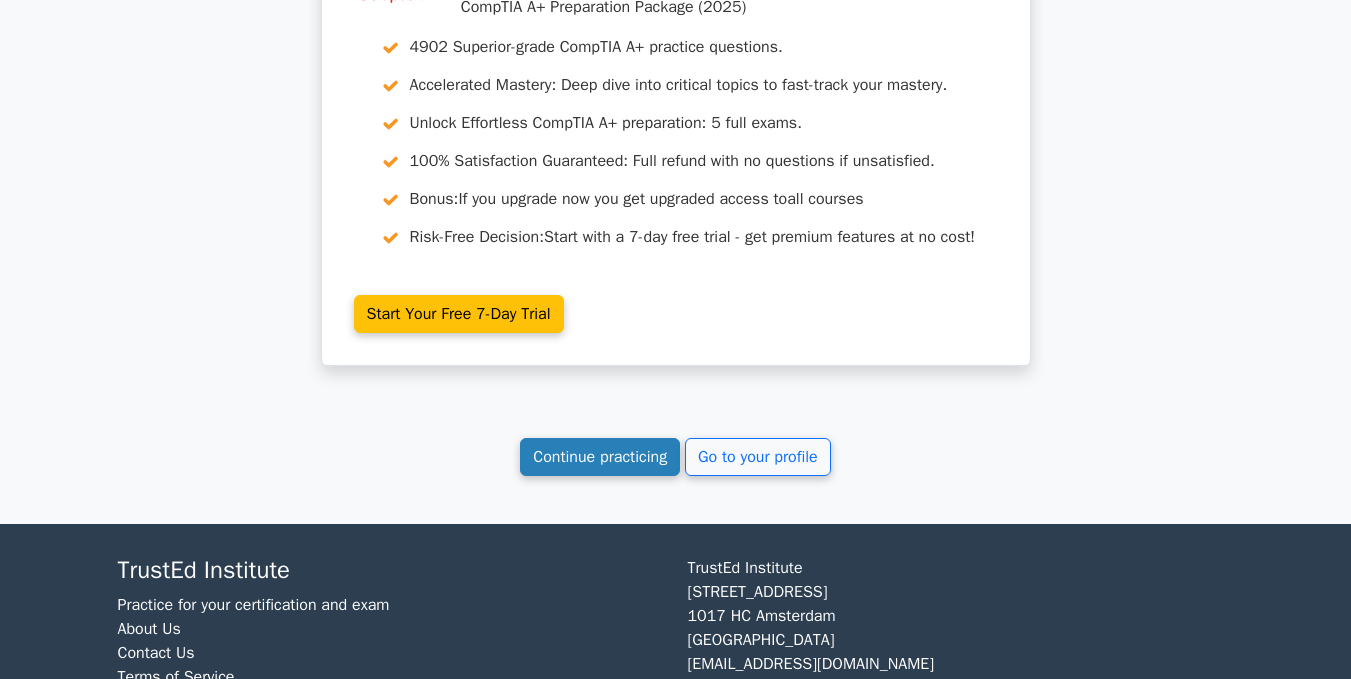 click on "Continue practicing" at bounding box center (600, 457) 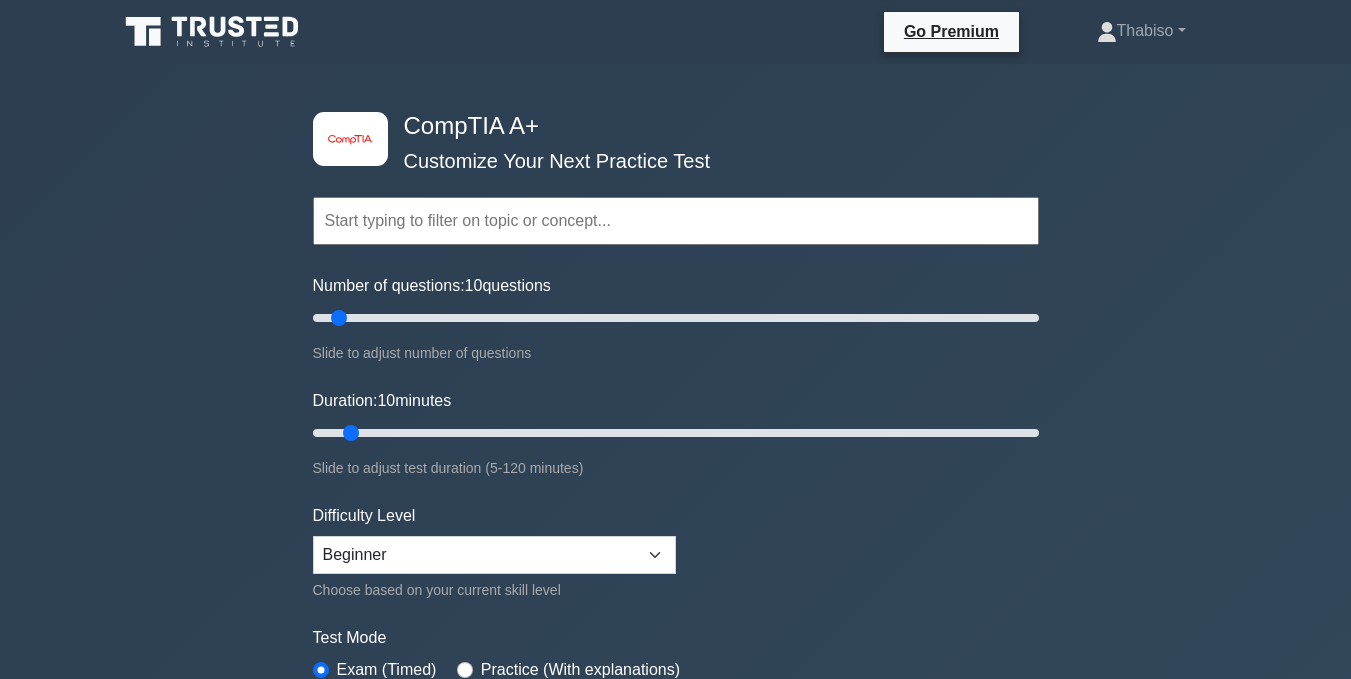 scroll, scrollTop: 0, scrollLeft: 0, axis: both 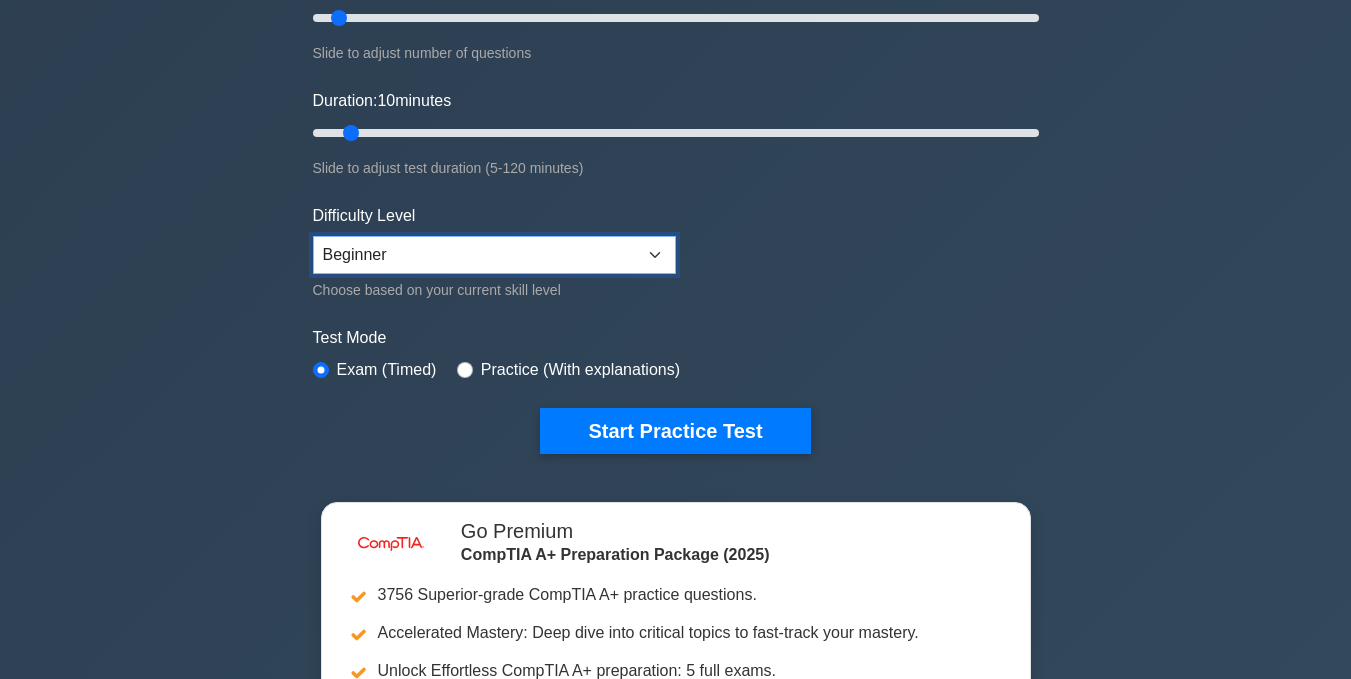 click on "Beginner
Intermediate
Expert" at bounding box center (494, 255) 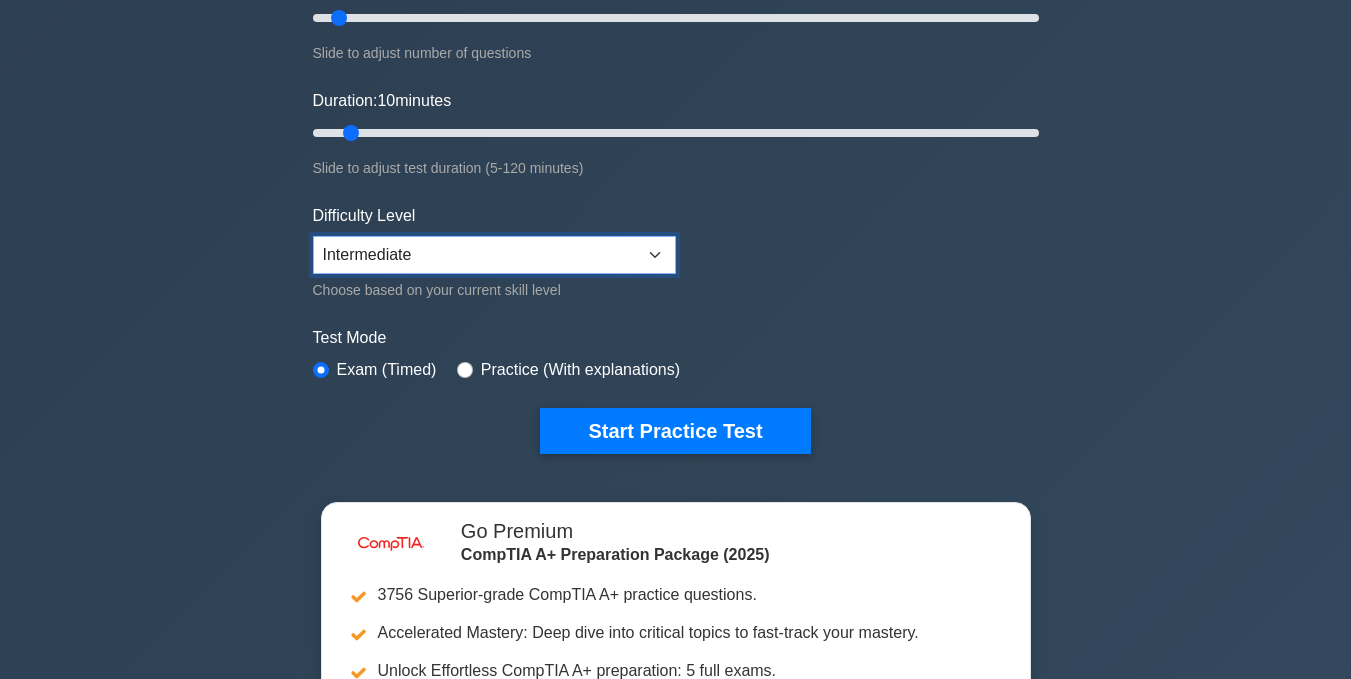 click on "Beginner
Intermediate
Expert" at bounding box center [494, 255] 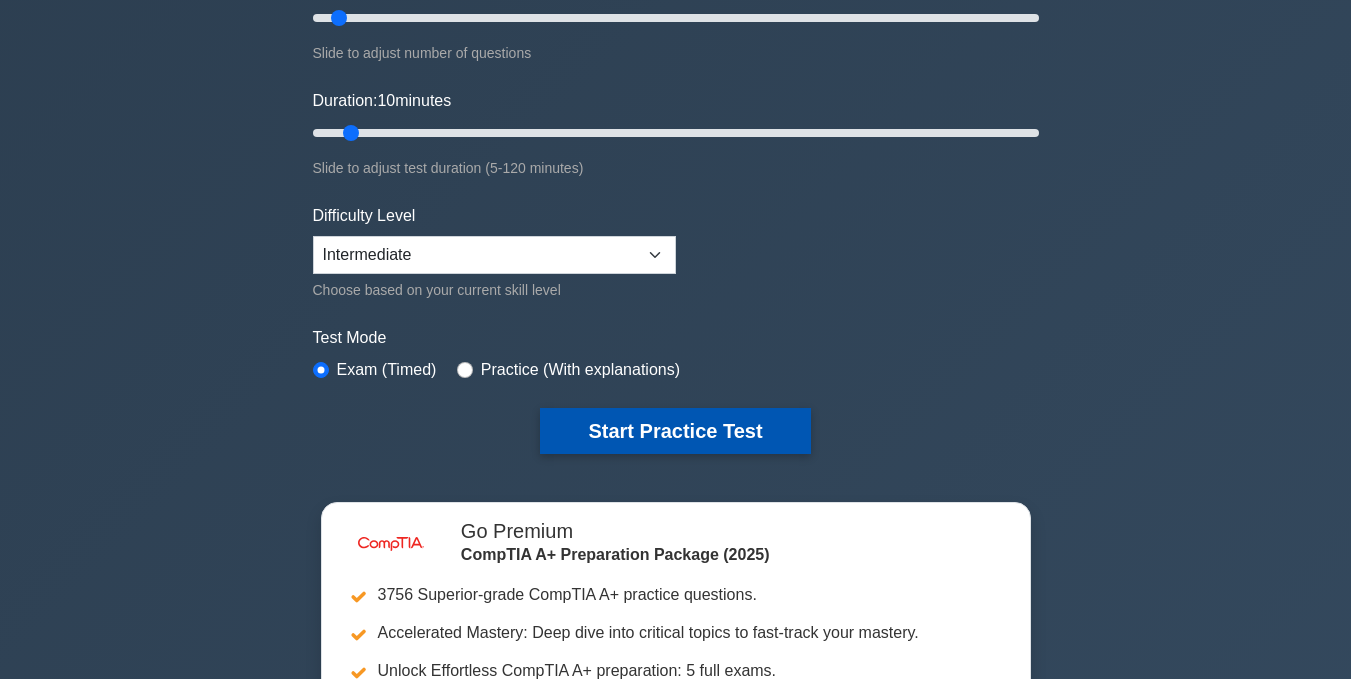 click on "Start Practice Test" at bounding box center [675, 431] 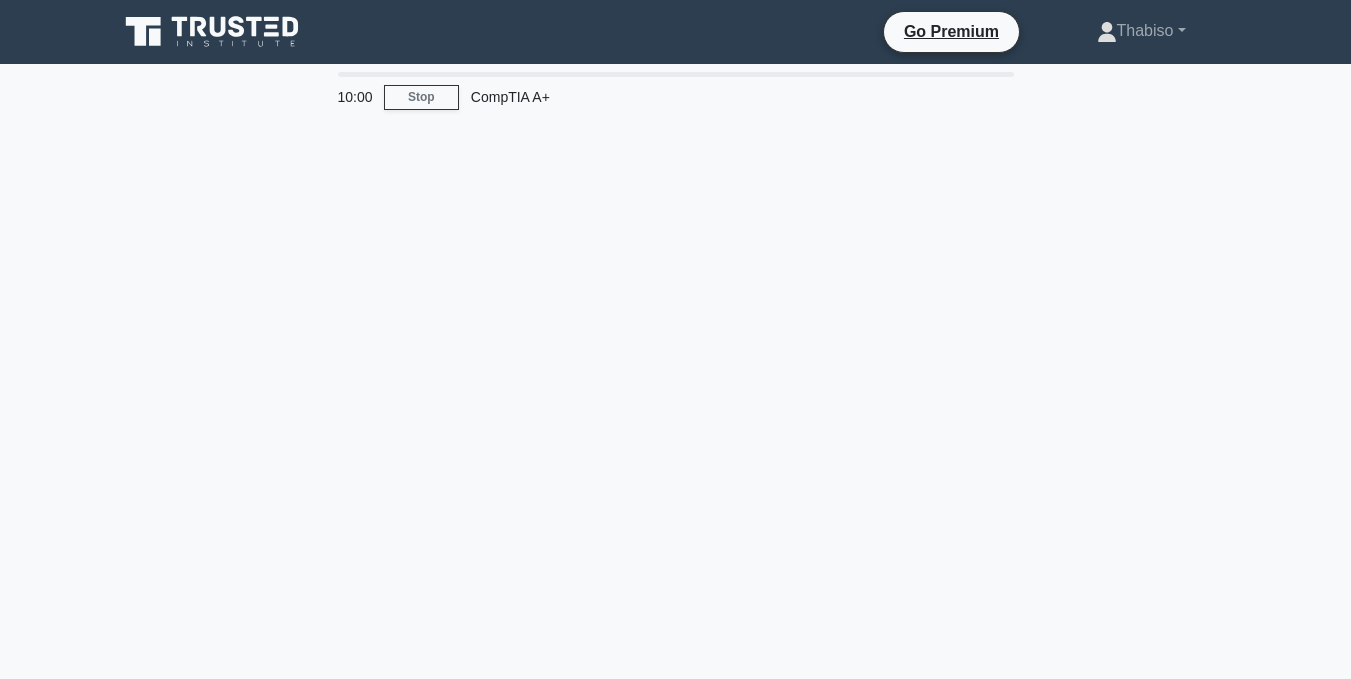scroll, scrollTop: 0, scrollLeft: 0, axis: both 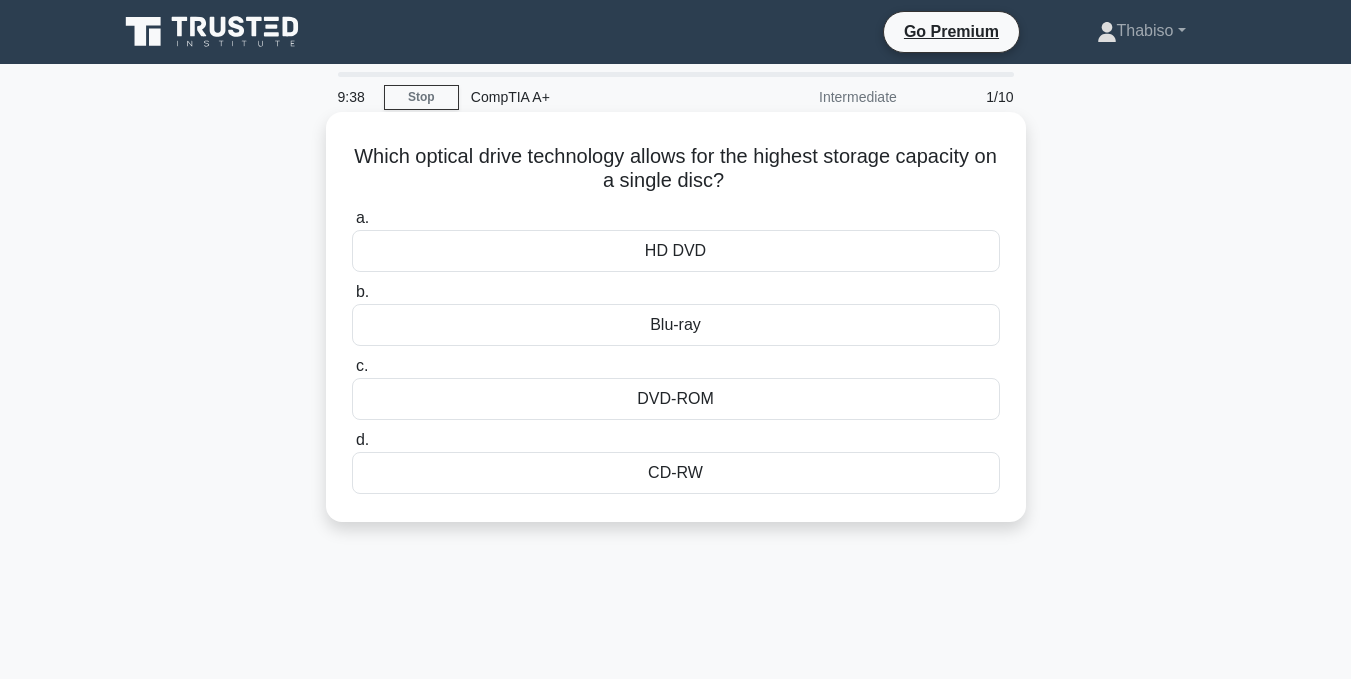 click on "DVD-ROM" at bounding box center [676, 399] 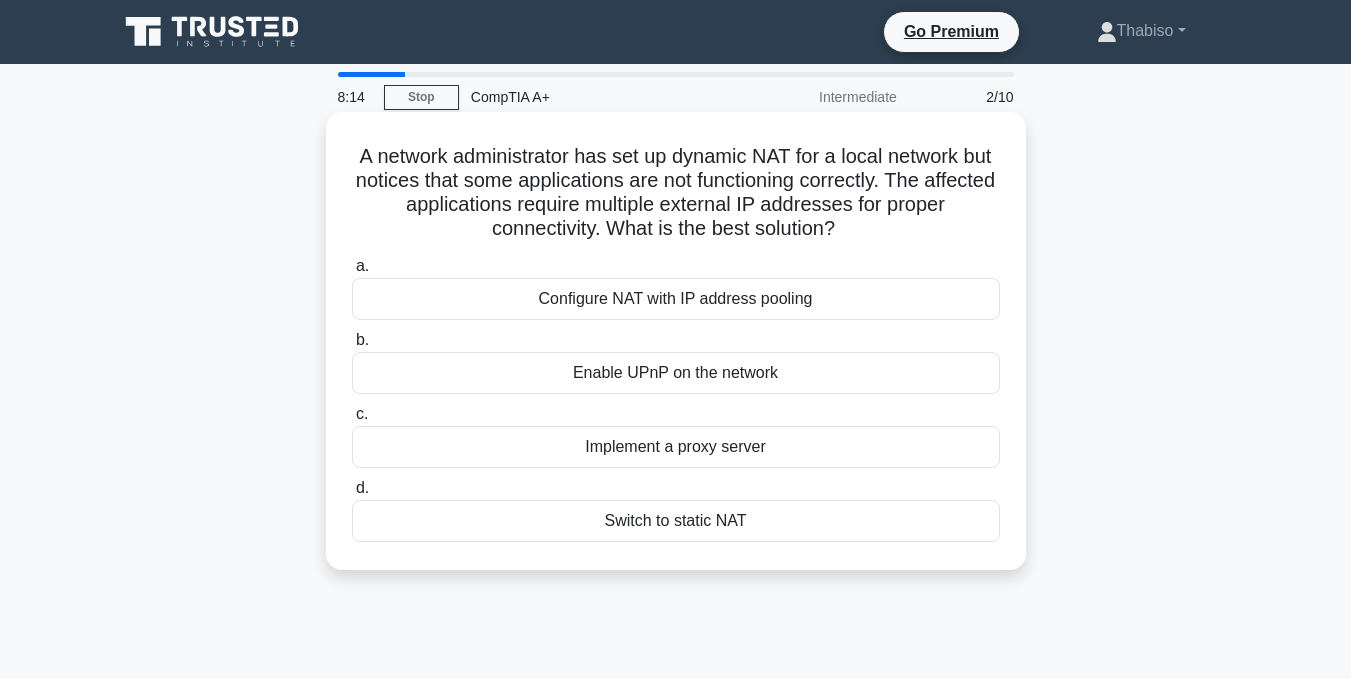 click on "Configure NAT with IP address pooling" at bounding box center (676, 299) 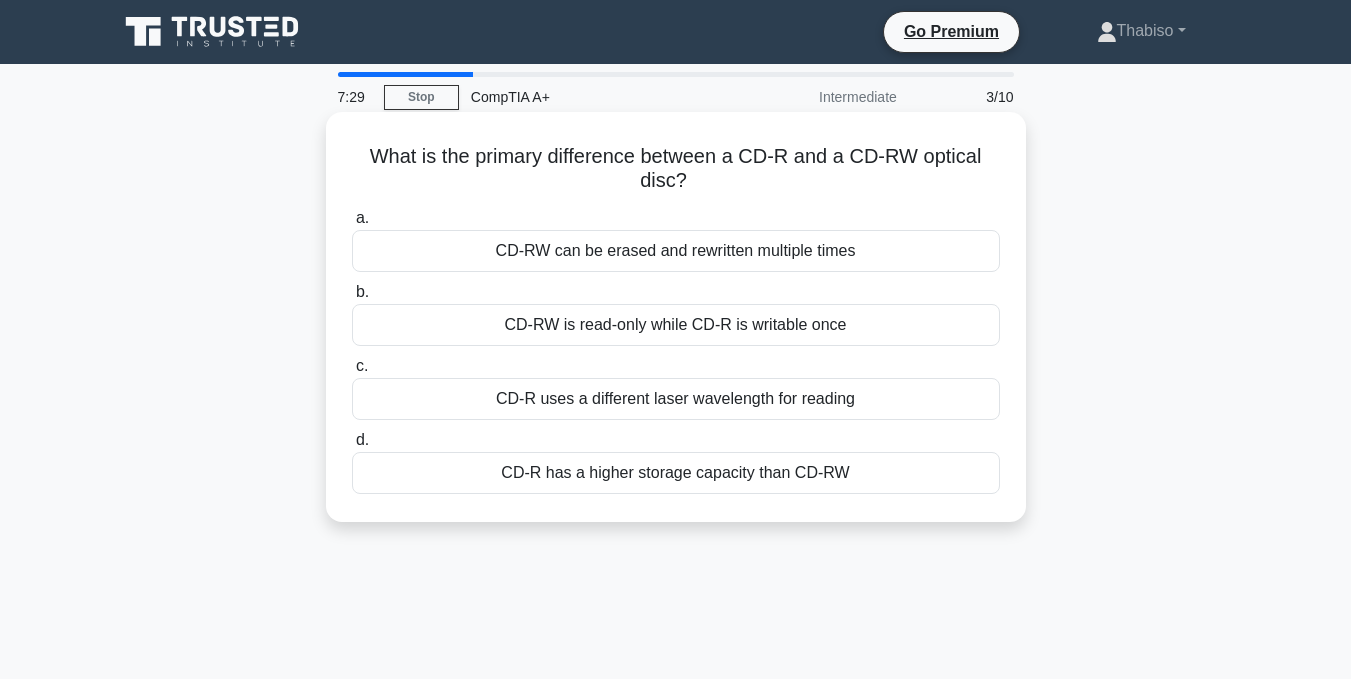 click on "CD-R has a higher storage capacity than CD-RW" at bounding box center (676, 473) 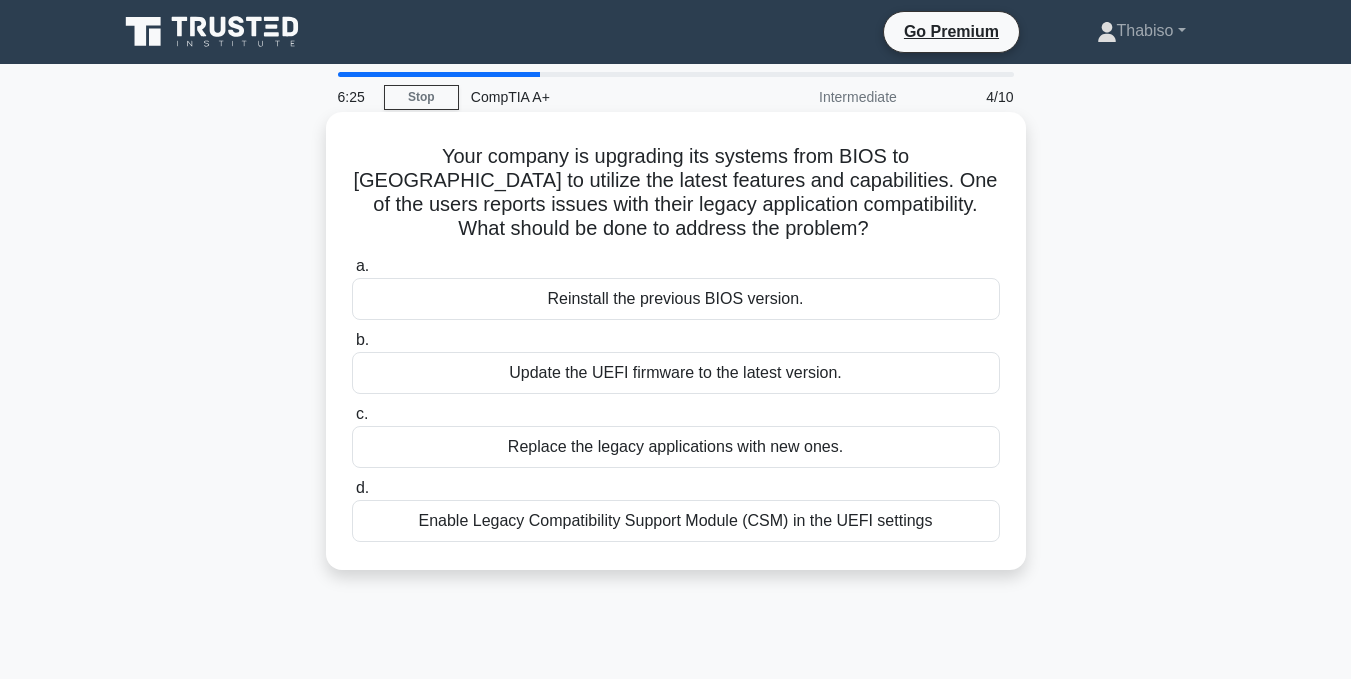click on "Update the UEFI firmware to the latest version." at bounding box center (676, 373) 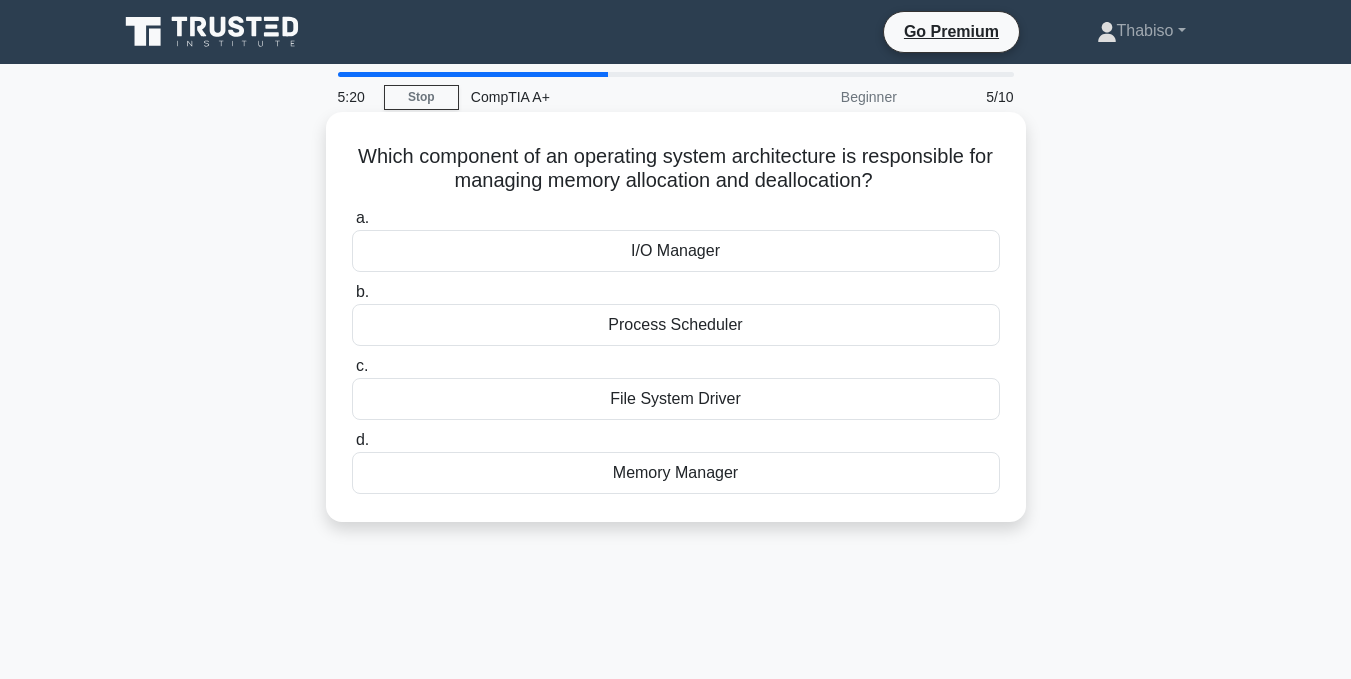 click on "File System Driver" at bounding box center [676, 399] 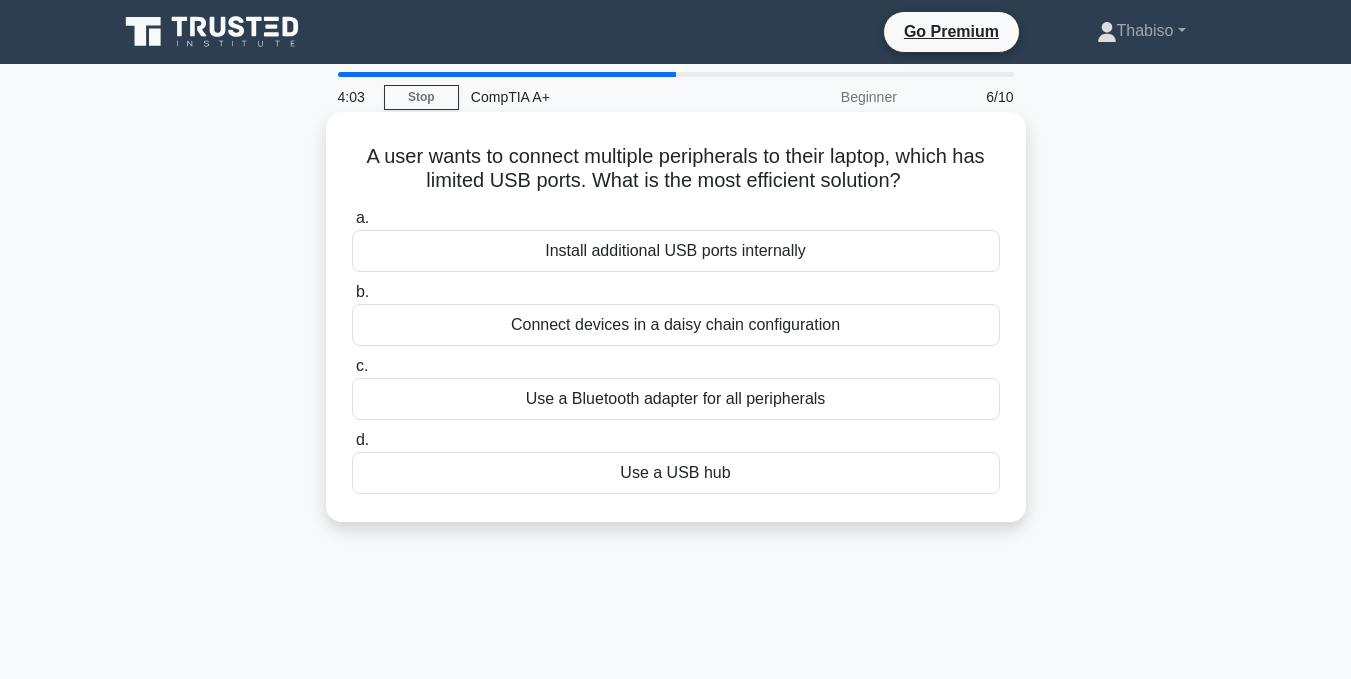 click on "Use a Bluetooth adapter for all peripherals" at bounding box center [676, 399] 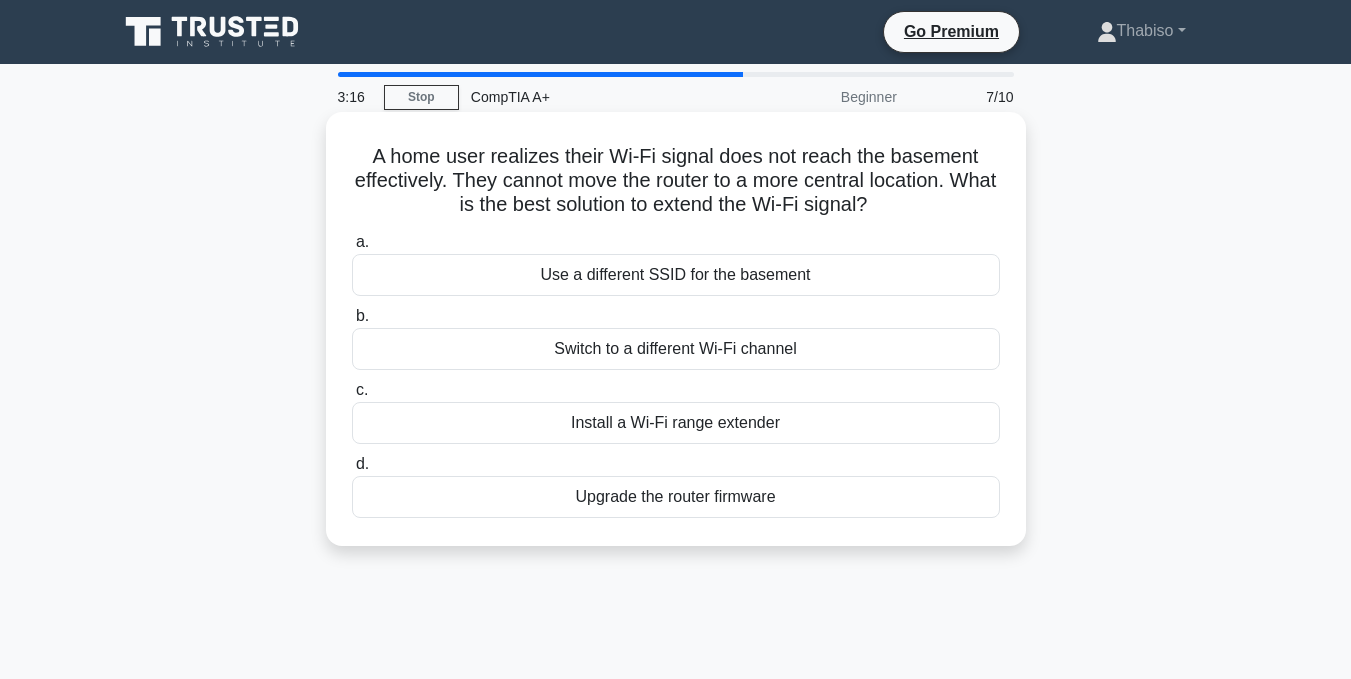 click on "Upgrade the router firmware" at bounding box center [676, 497] 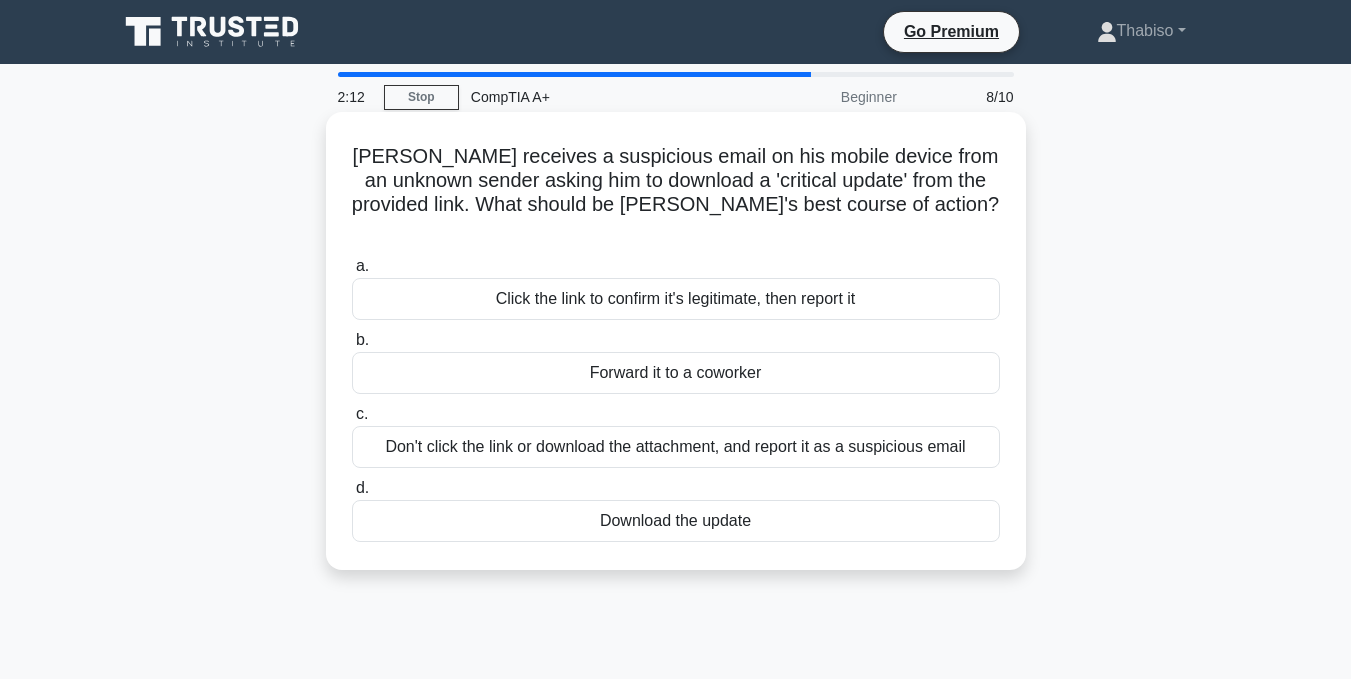 click on "Don't click the link or download the attachment, and report it as a suspicious email" at bounding box center [676, 447] 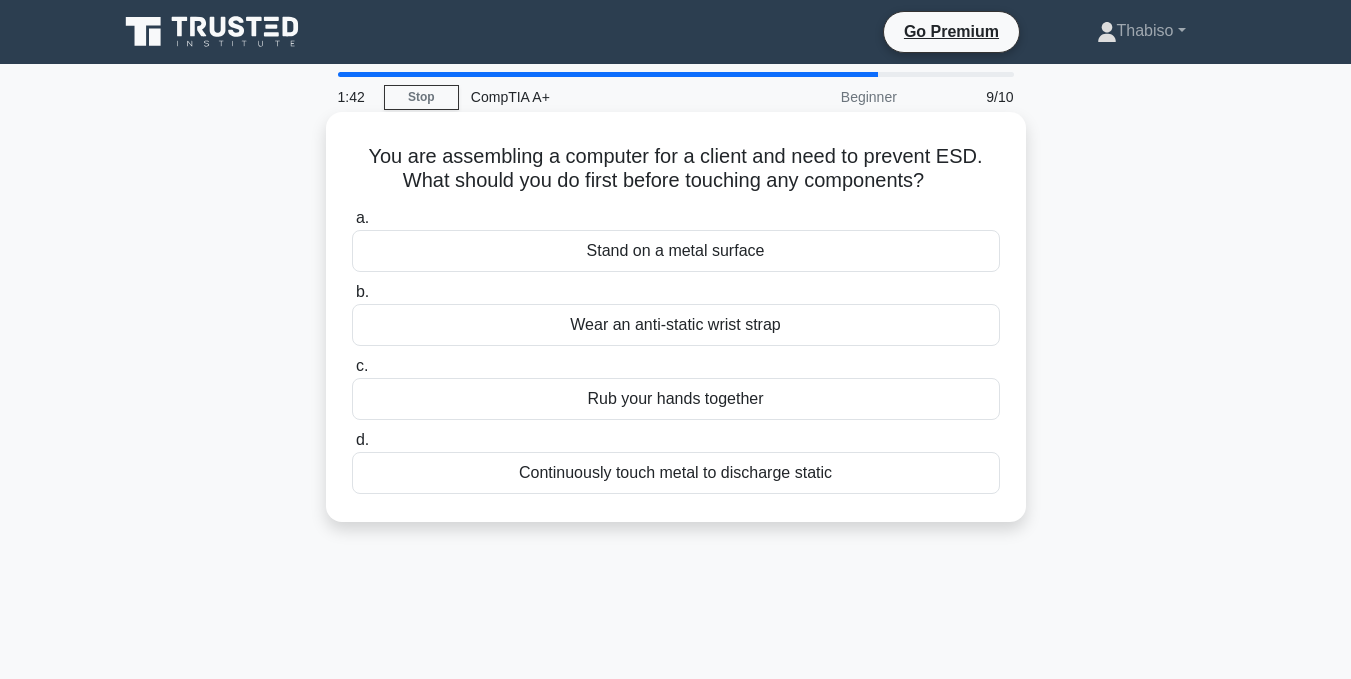 click on "Wear an anti-static wrist strap" at bounding box center (676, 325) 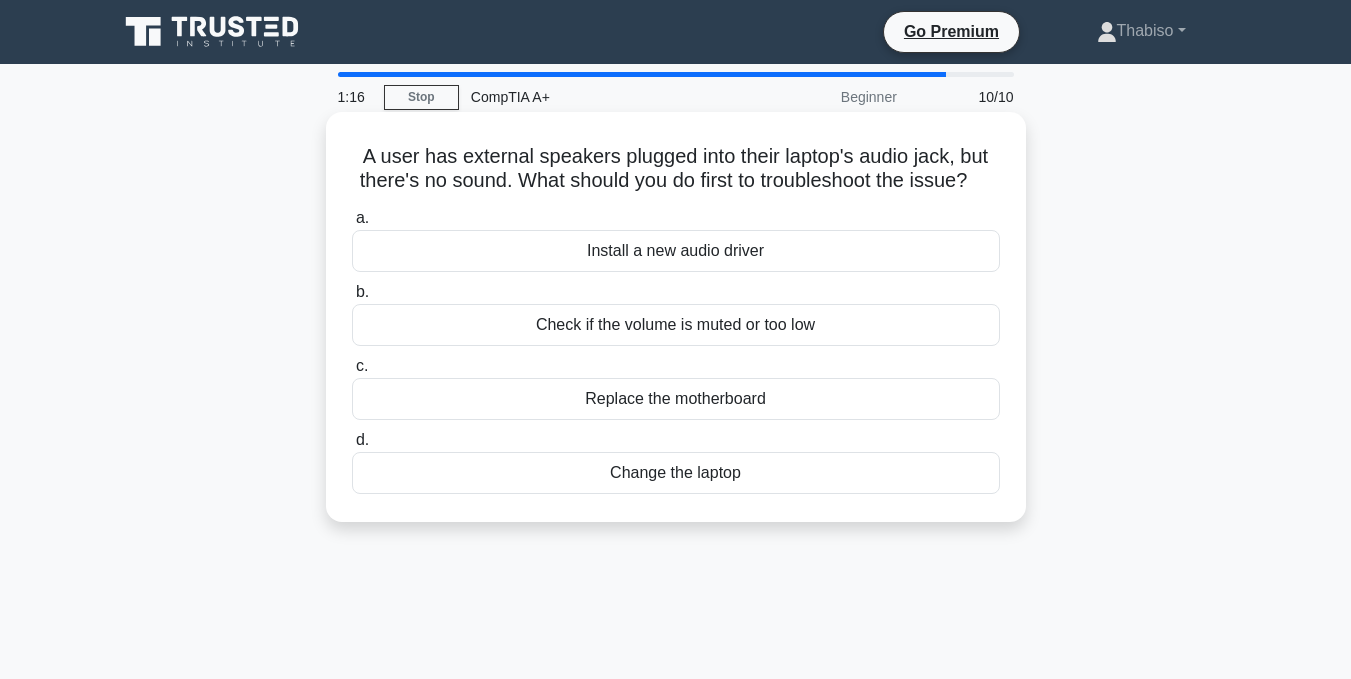 click on "Check if the volume is muted or too low" at bounding box center (676, 325) 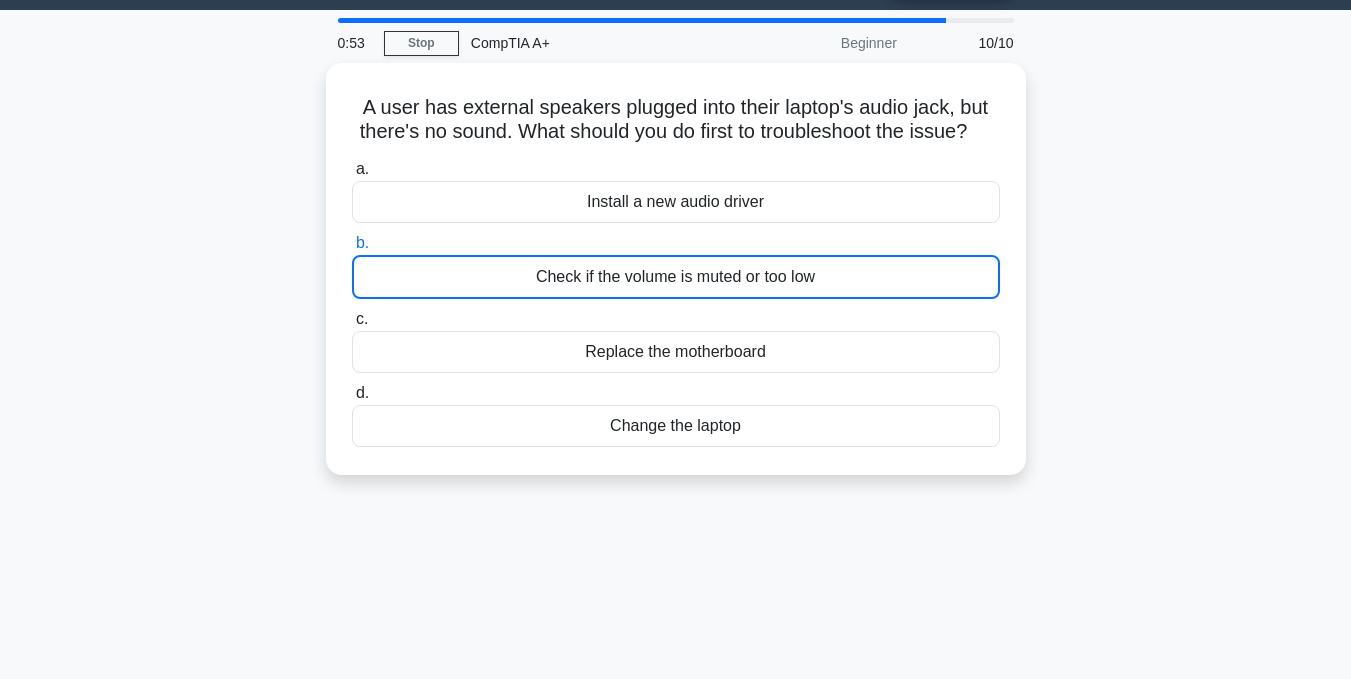 scroll, scrollTop: 175, scrollLeft: 0, axis: vertical 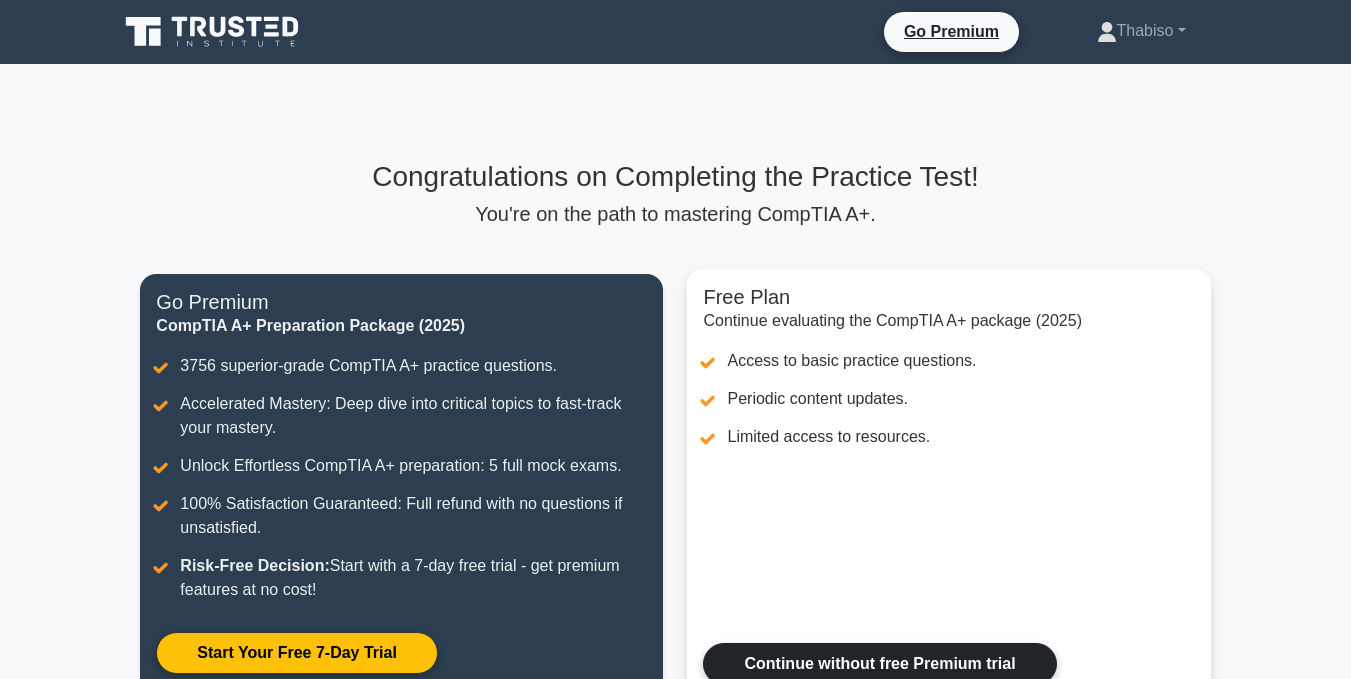 click on "Continue without free Premium trial" at bounding box center [879, 664] 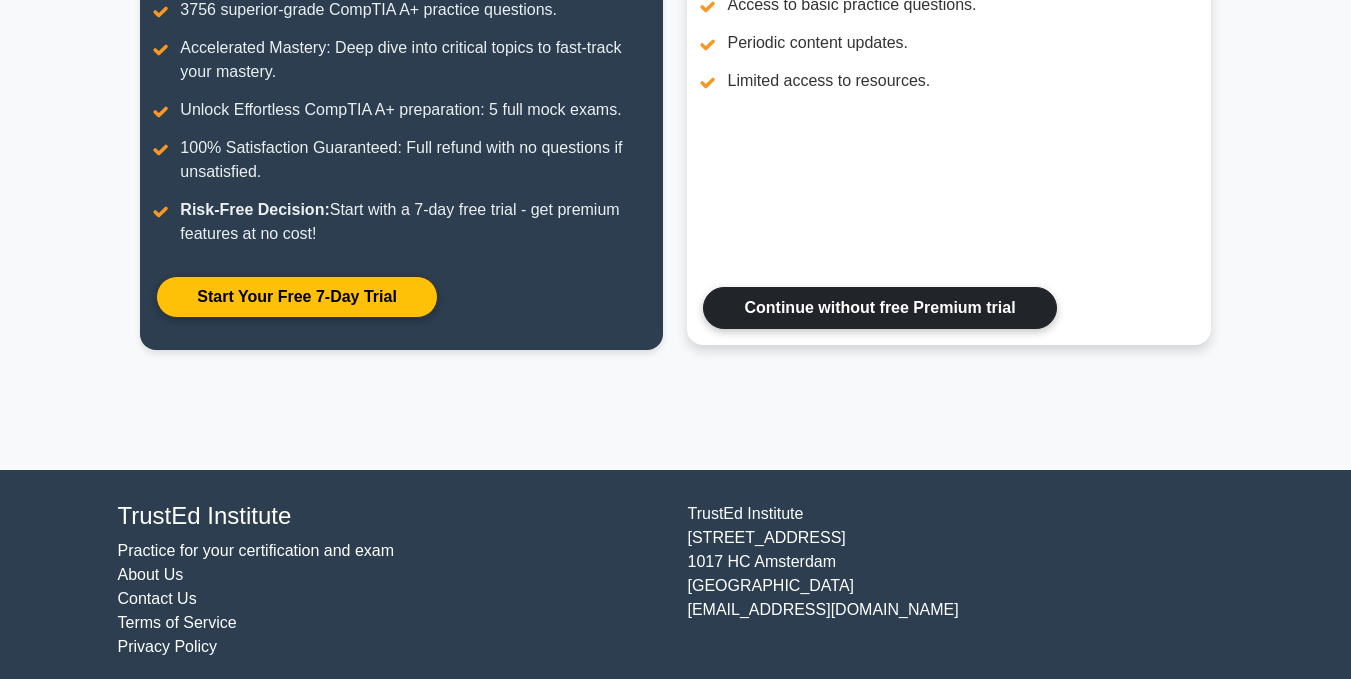 scroll, scrollTop: 368, scrollLeft: 0, axis: vertical 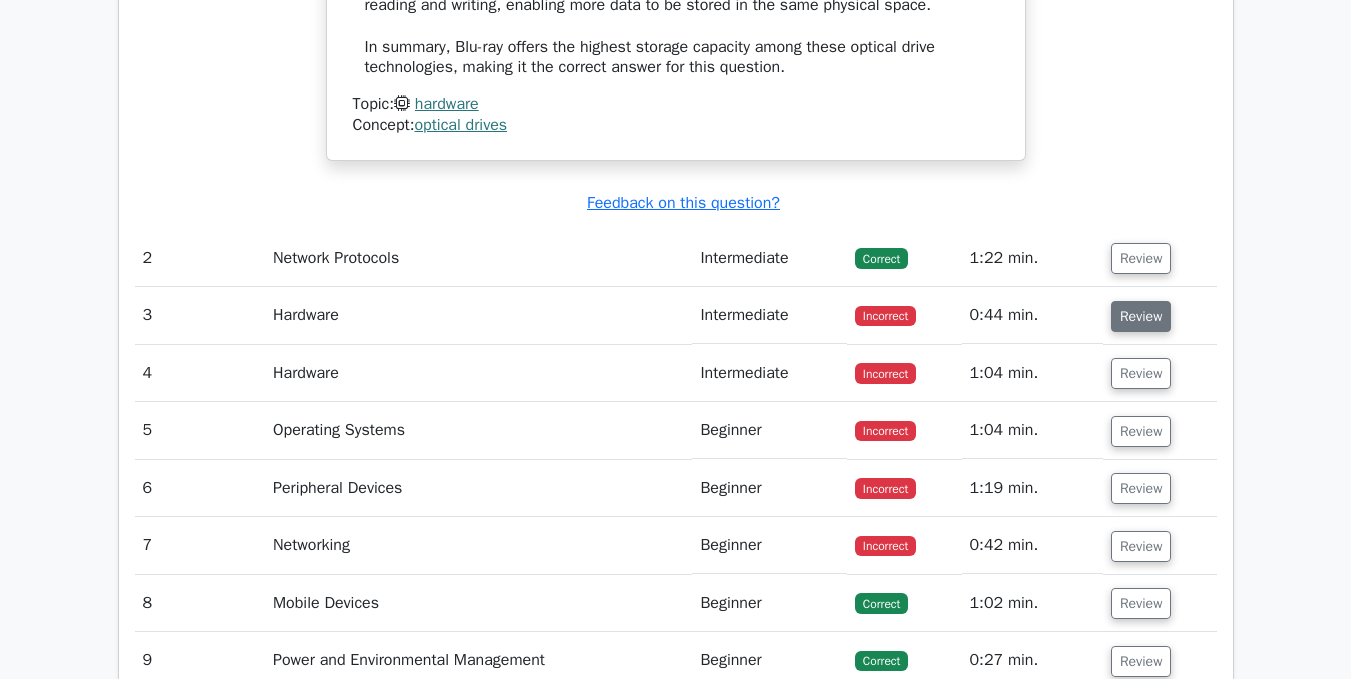 click on "Review" at bounding box center (1141, 316) 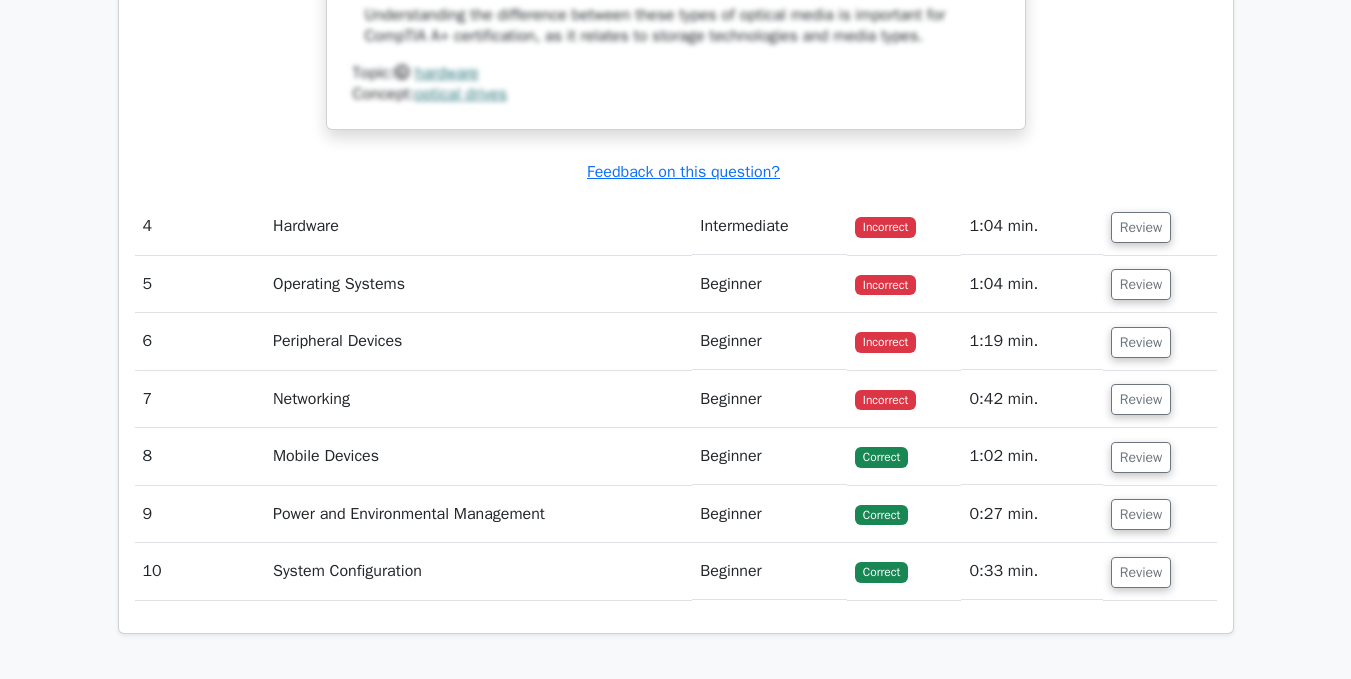 scroll, scrollTop: 3732, scrollLeft: 0, axis: vertical 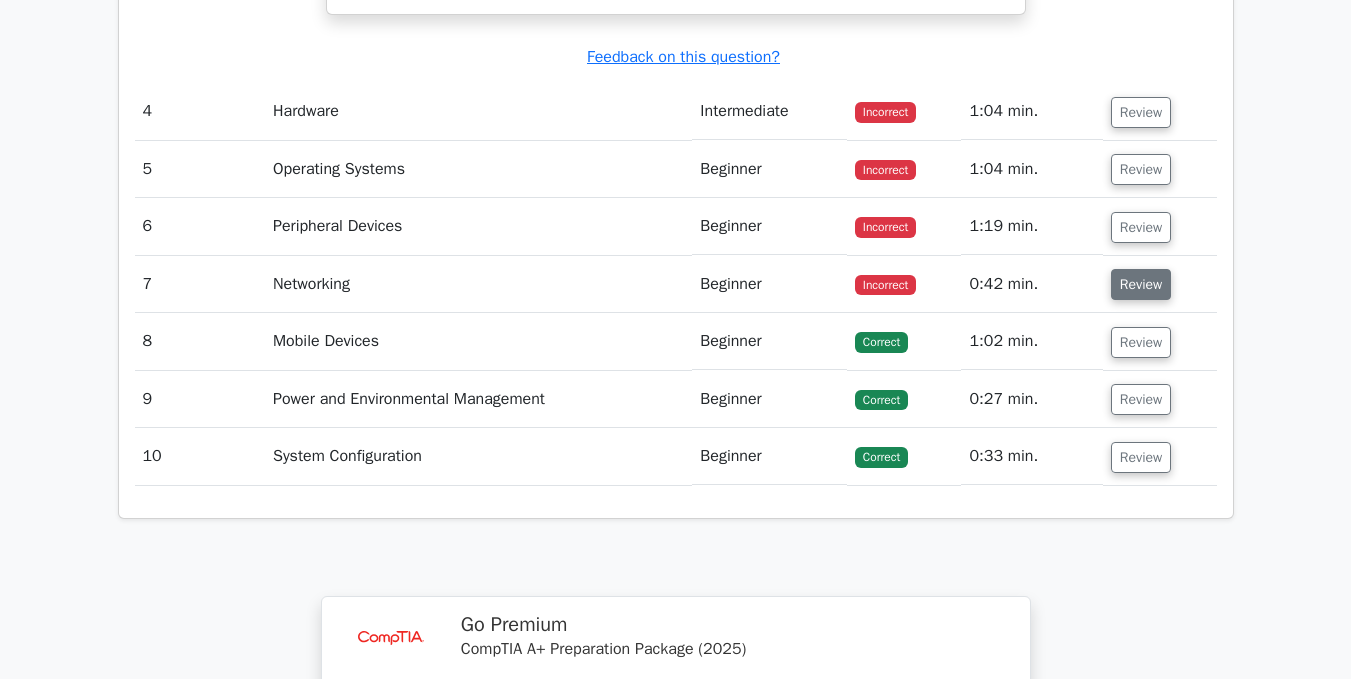 click on "Review" at bounding box center (1141, 284) 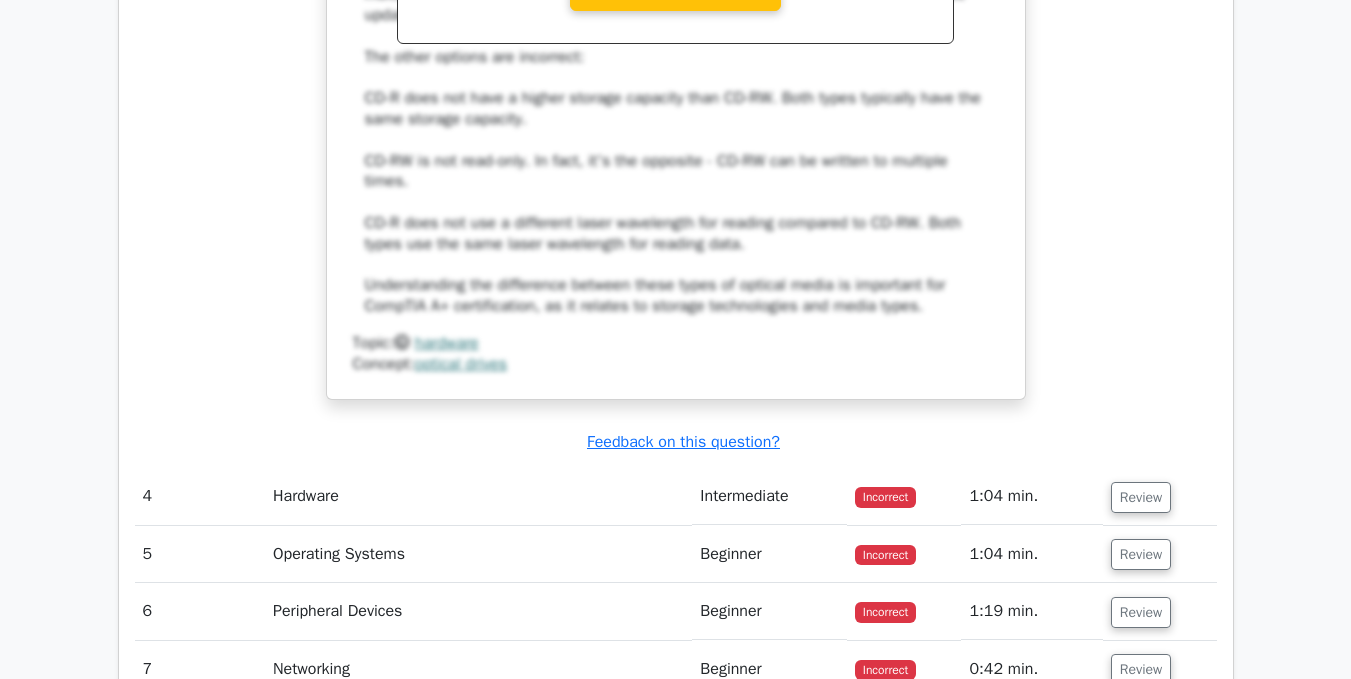scroll, scrollTop: 3032, scrollLeft: 0, axis: vertical 